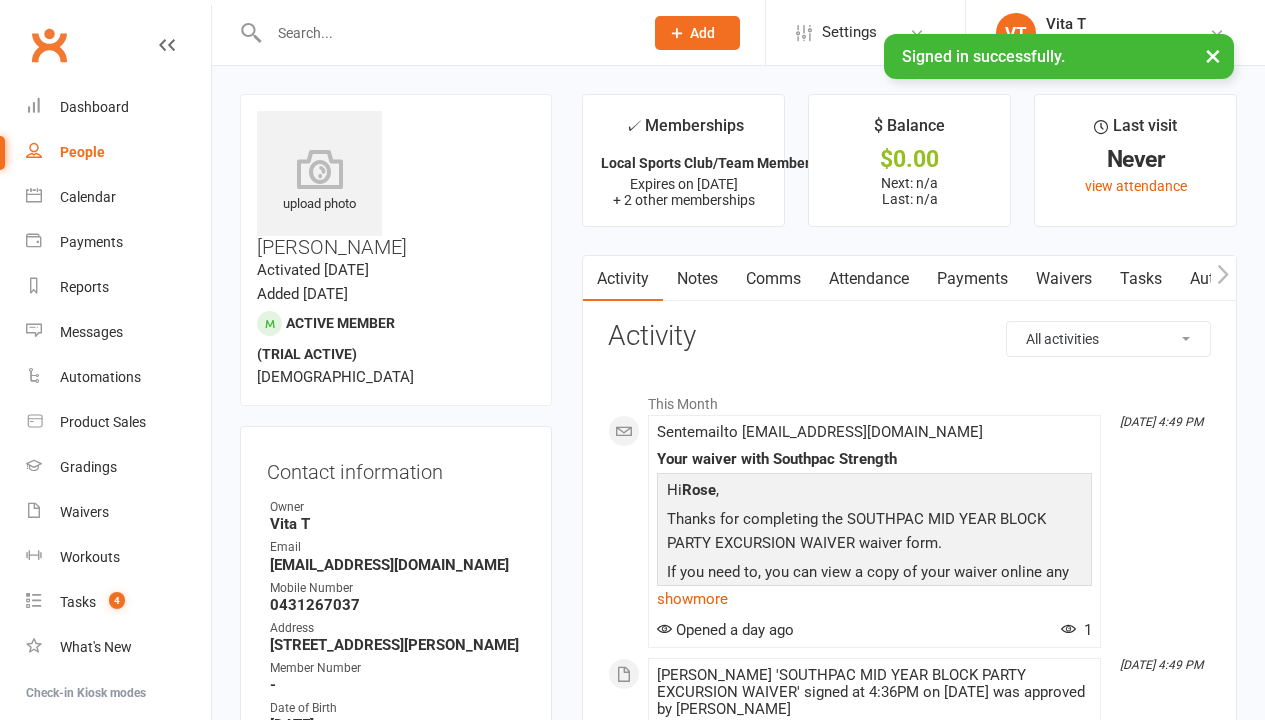 scroll, scrollTop: 0, scrollLeft: 0, axis: both 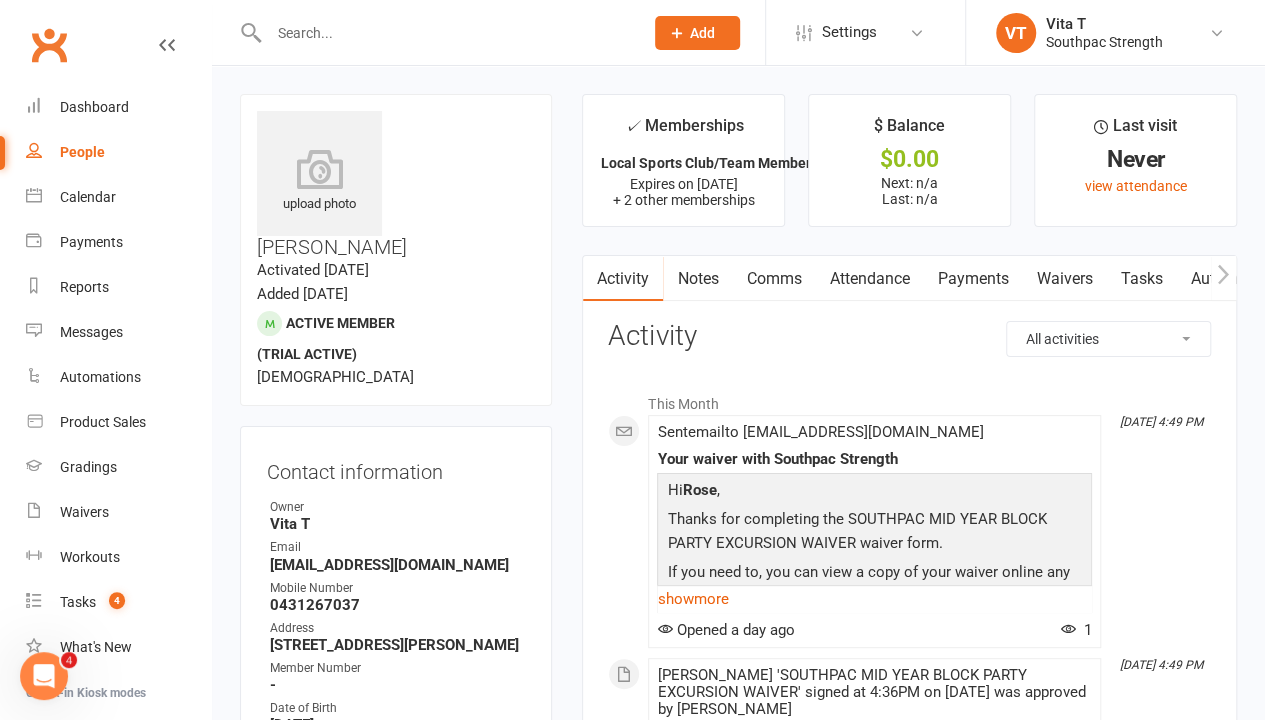 click on "People" at bounding box center (82, 152) 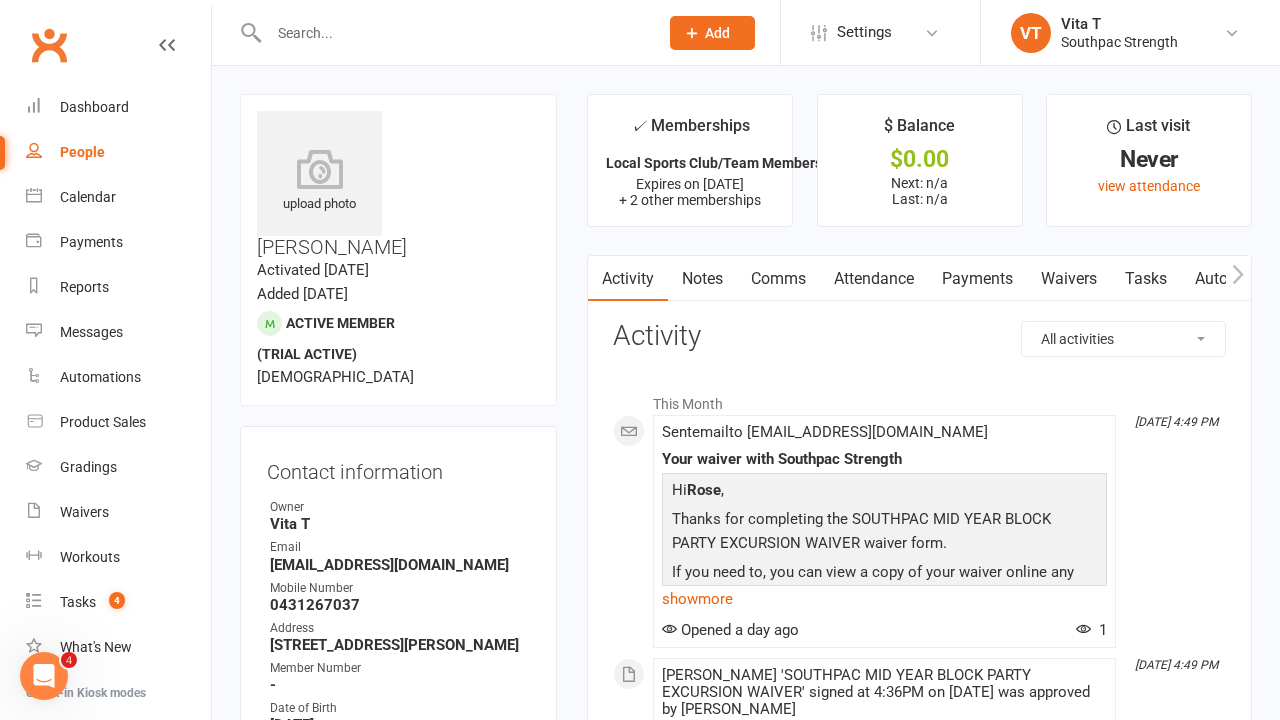 select on "100" 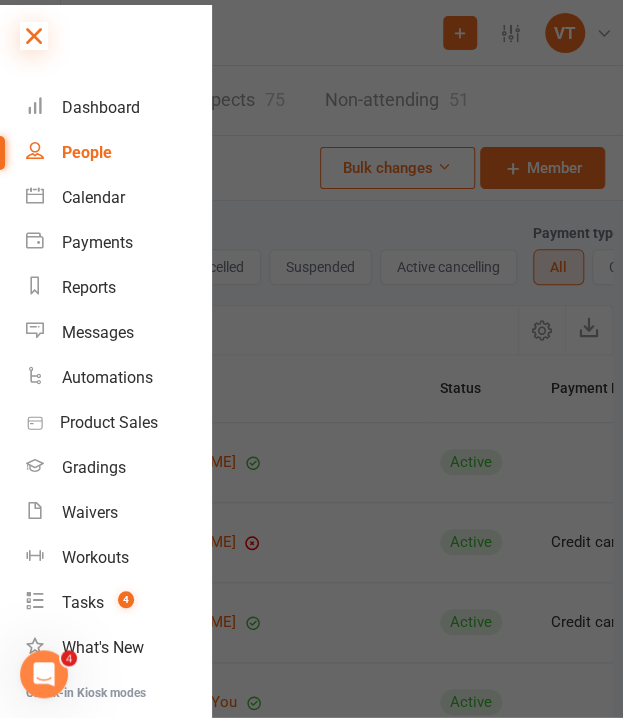 click at bounding box center [34, 36] 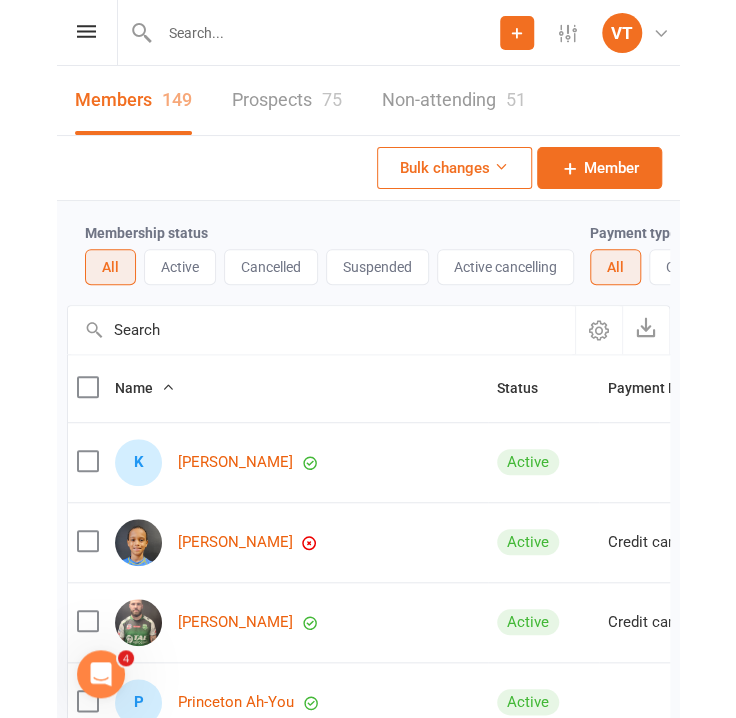 scroll, scrollTop: 628, scrollLeft: 0, axis: vertical 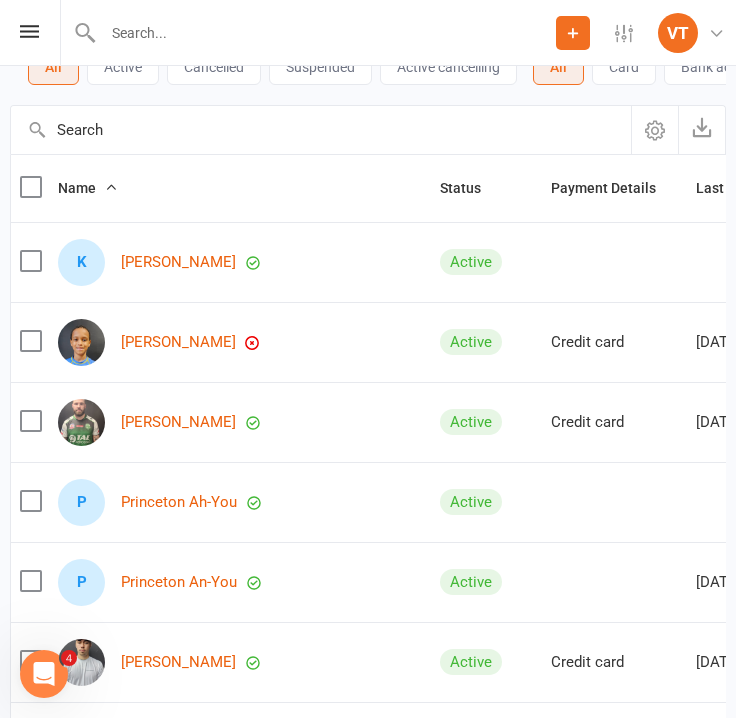 click at bounding box center (654, 130) 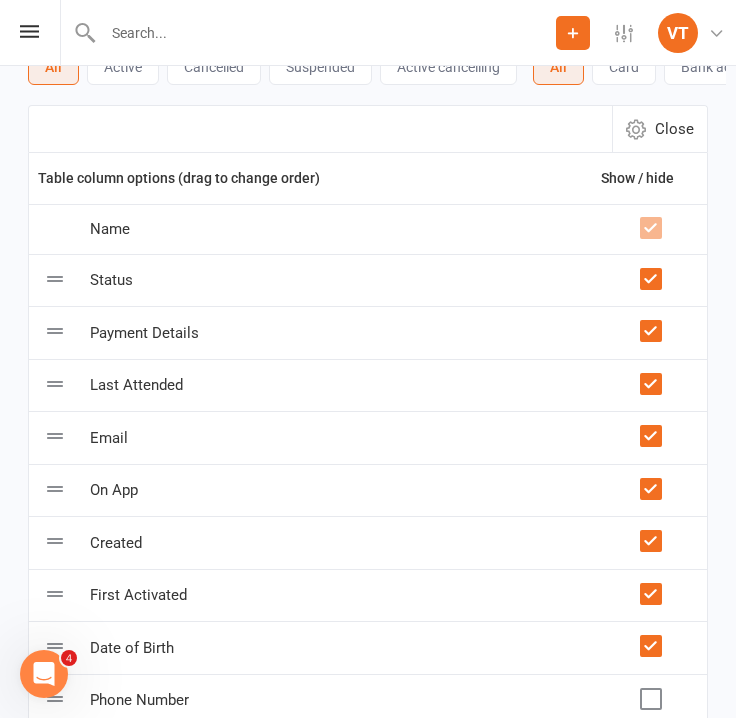 click on "Close" at bounding box center [659, 129] 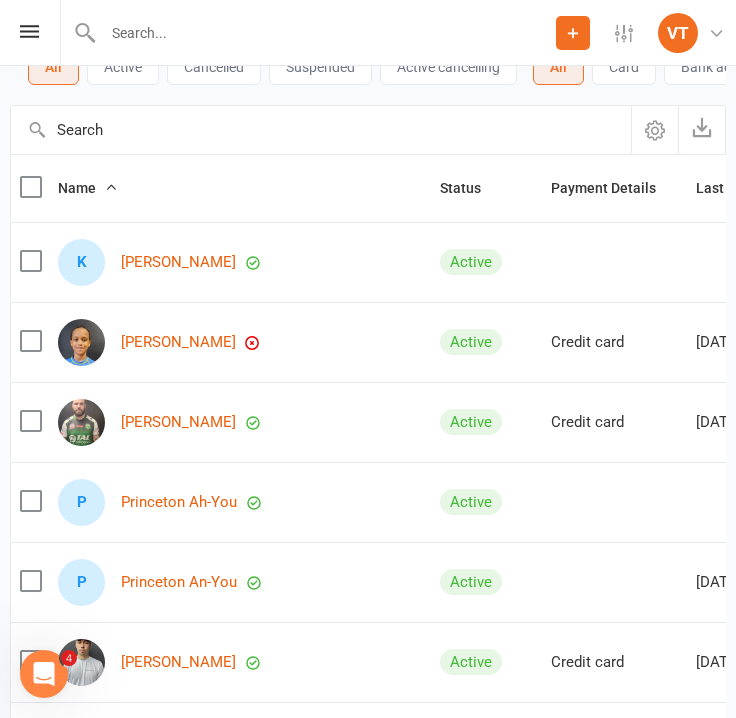 click at bounding box center [654, 130] 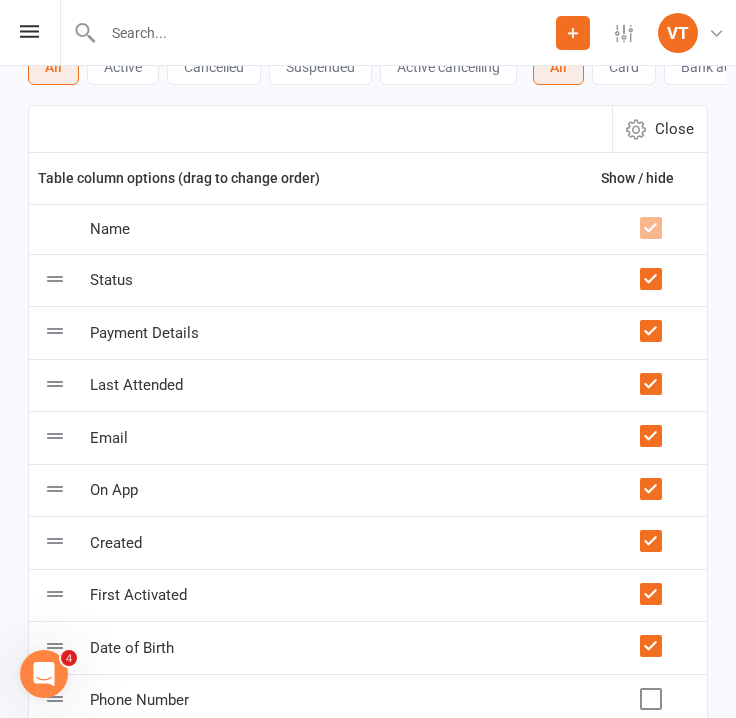 click at bounding box center (650, 384) 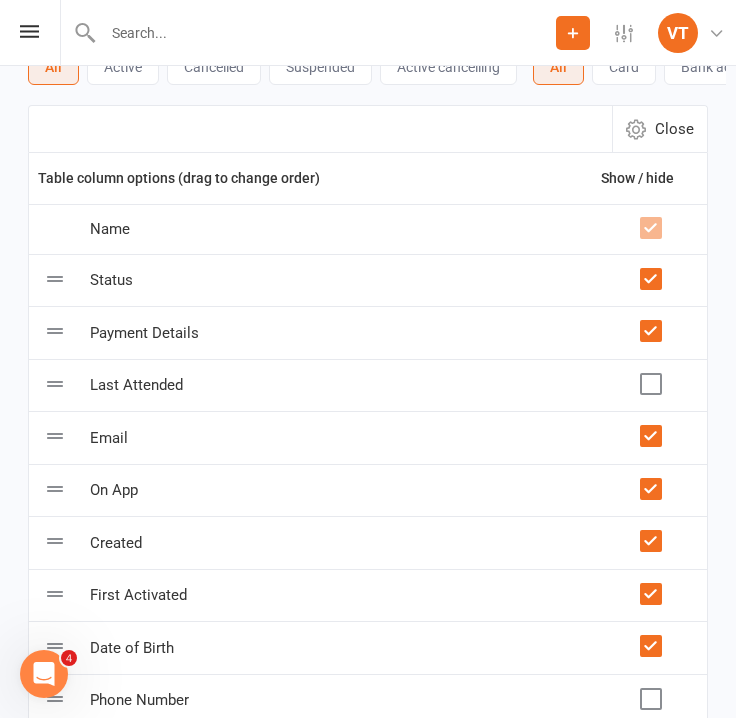 click at bounding box center [650, 331] 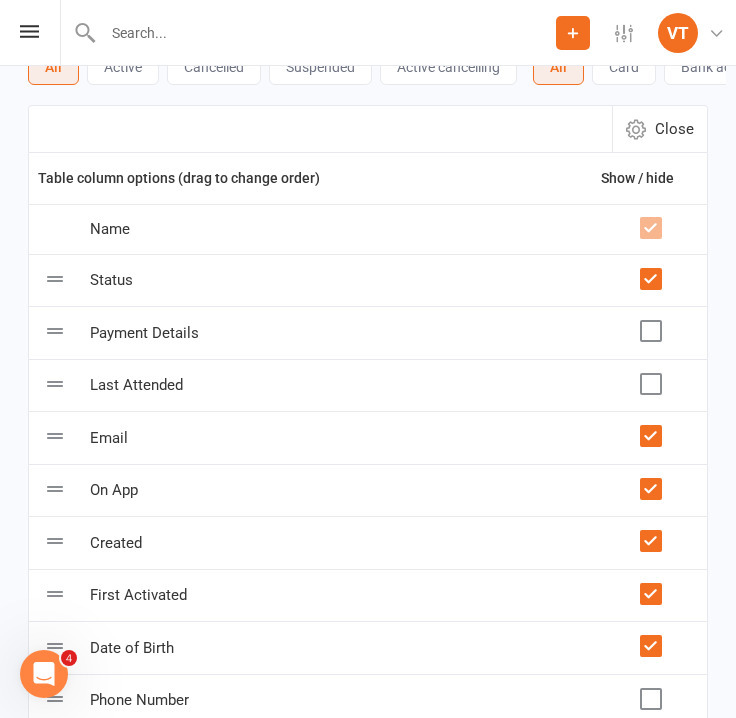 drag, startPoint x: 659, startPoint y: 397, endPoint x: 660, endPoint y: 373, distance: 24.020824 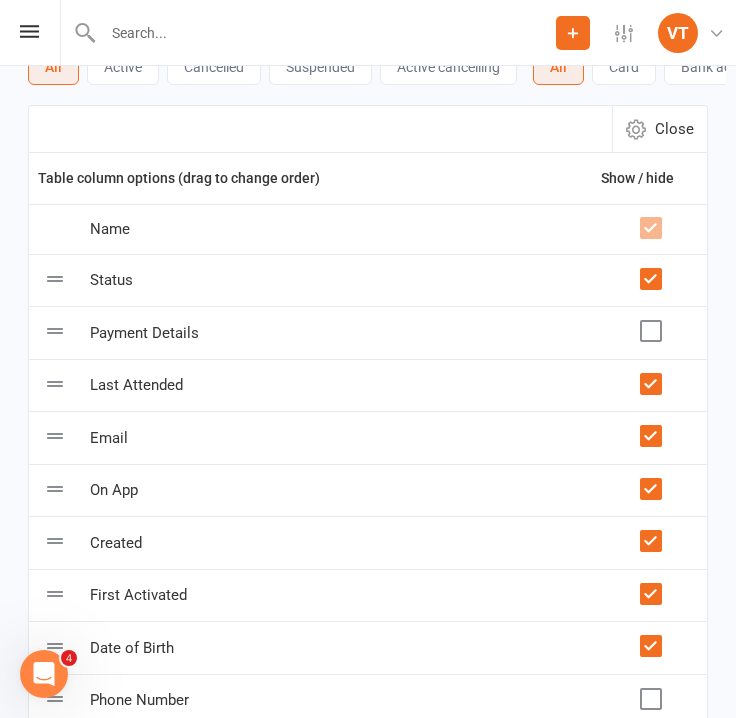 click at bounding box center (650, 331) 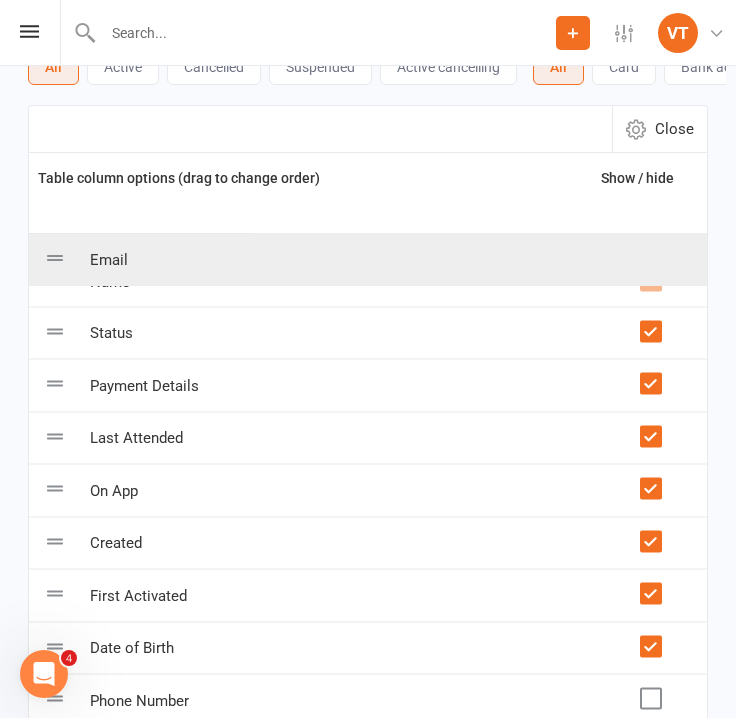 drag, startPoint x: 60, startPoint y: 461, endPoint x: 58, endPoint y: 265, distance: 196.01021 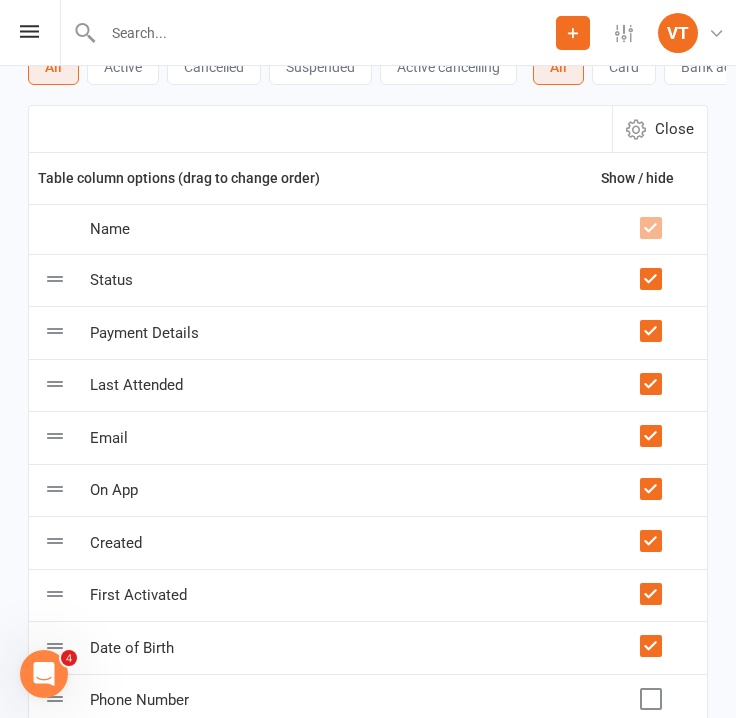 click on "Close" at bounding box center (674, 129) 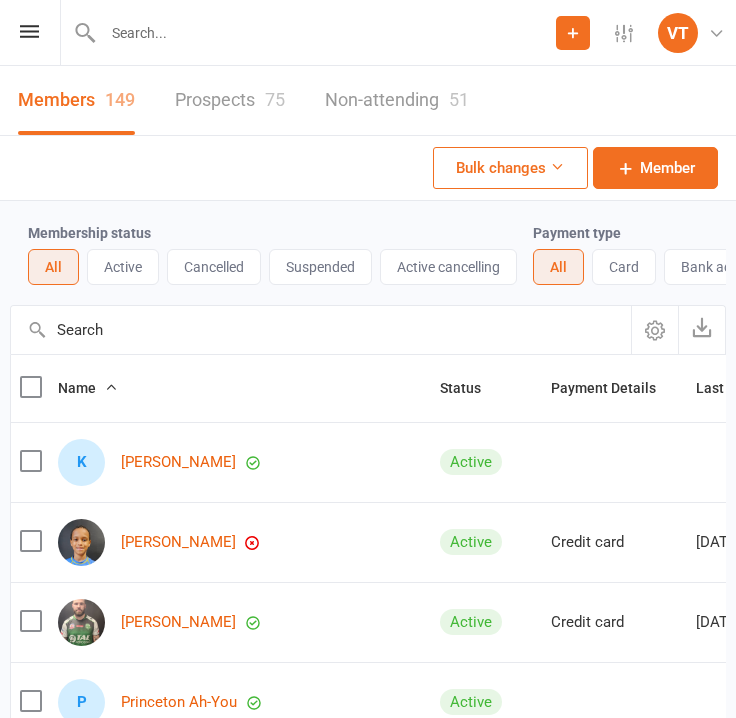 select on "100" 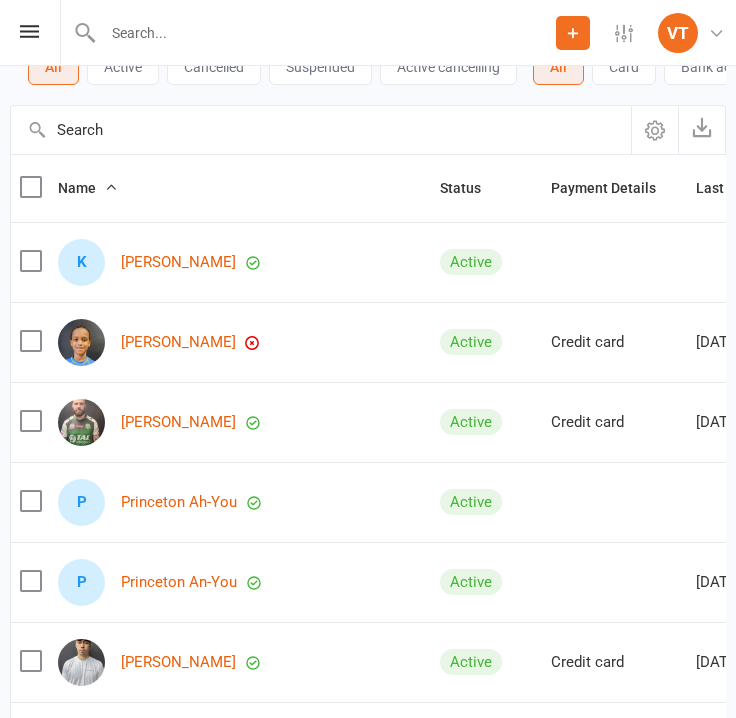 scroll, scrollTop: 200, scrollLeft: 0, axis: vertical 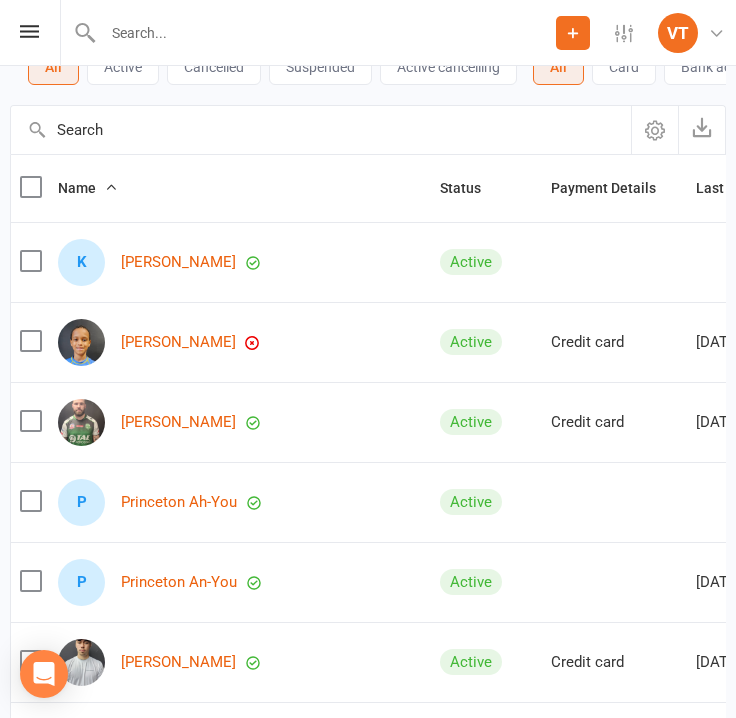 click at bounding box center (655, 130) 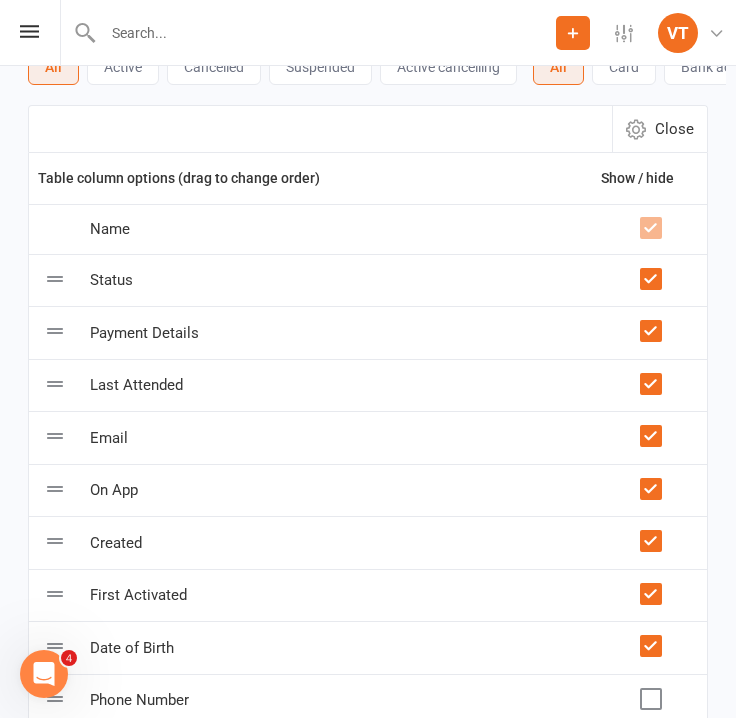scroll, scrollTop: 0, scrollLeft: 0, axis: both 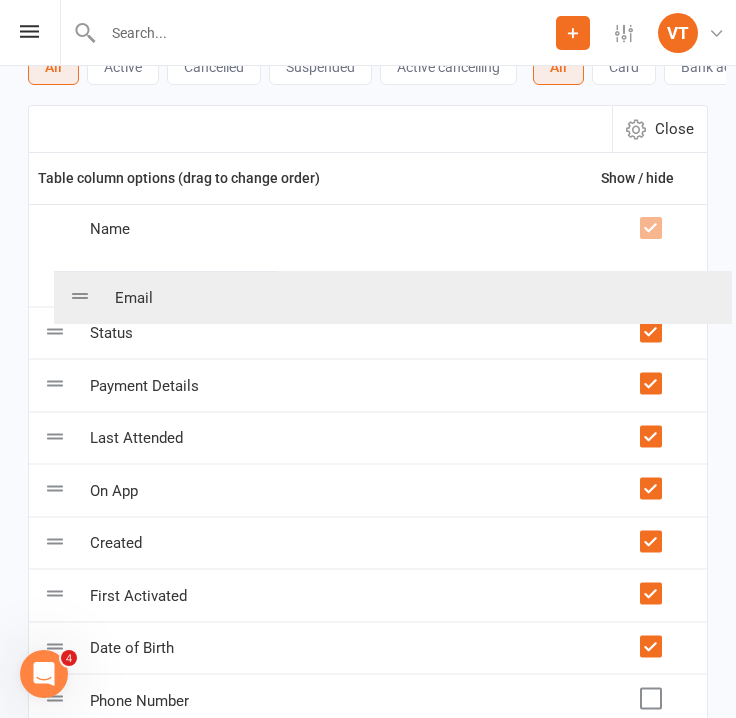 drag, startPoint x: 60, startPoint y: 460, endPoint x: 85, endPoint y: 301, distance: 160.95341 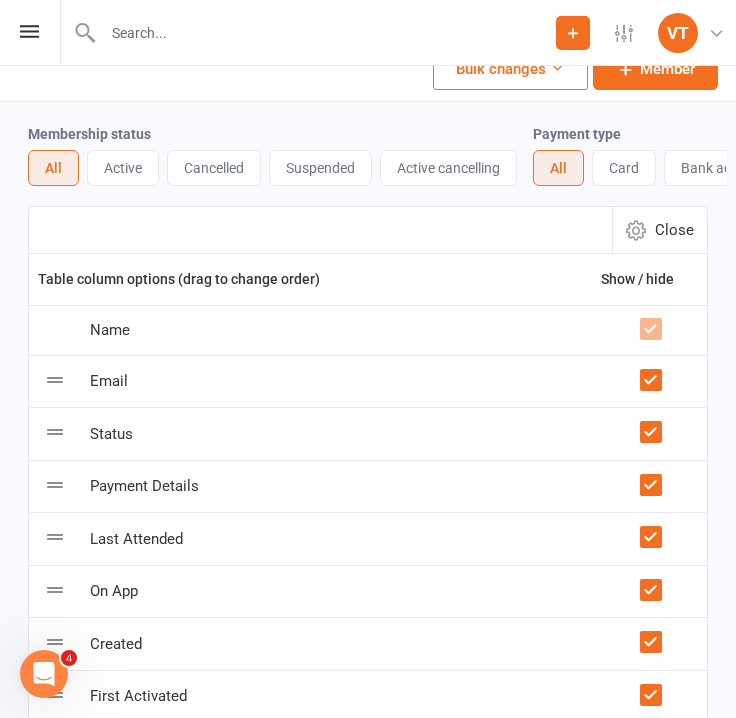 scroll, scrollTop: 0, scrollLeft: 0, axis: both 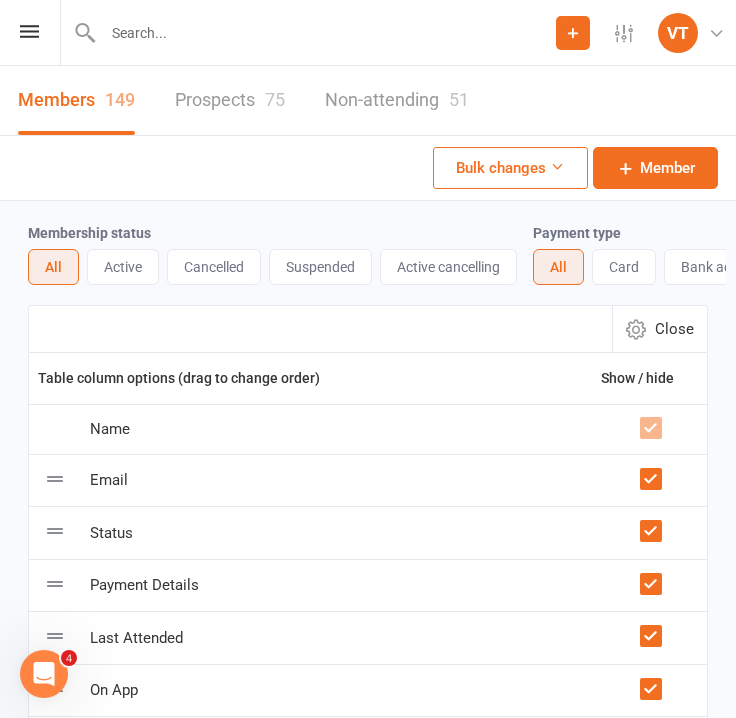 click on "Close" at bounding box center (674, 329) 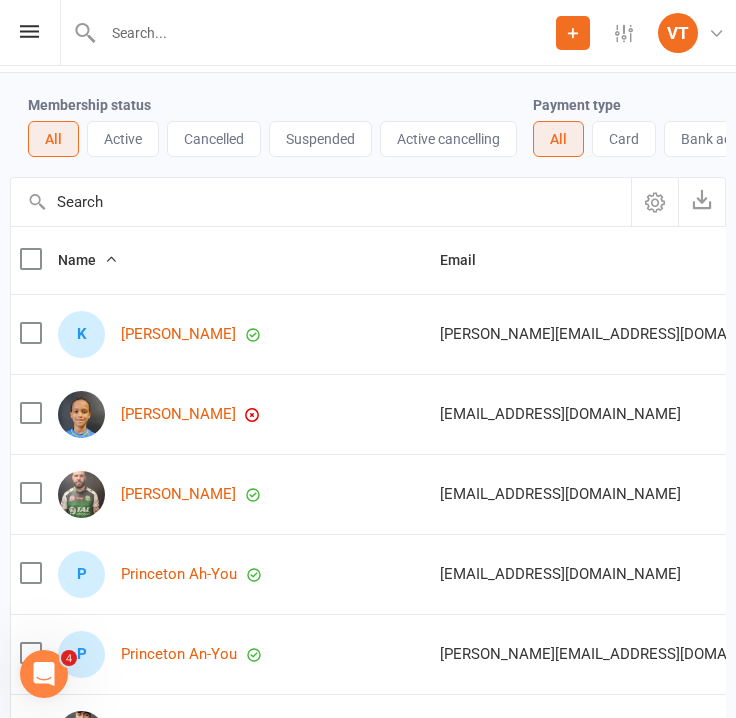 scroll, scrollTop: 200, scrollLeft: 0, axis: vertical 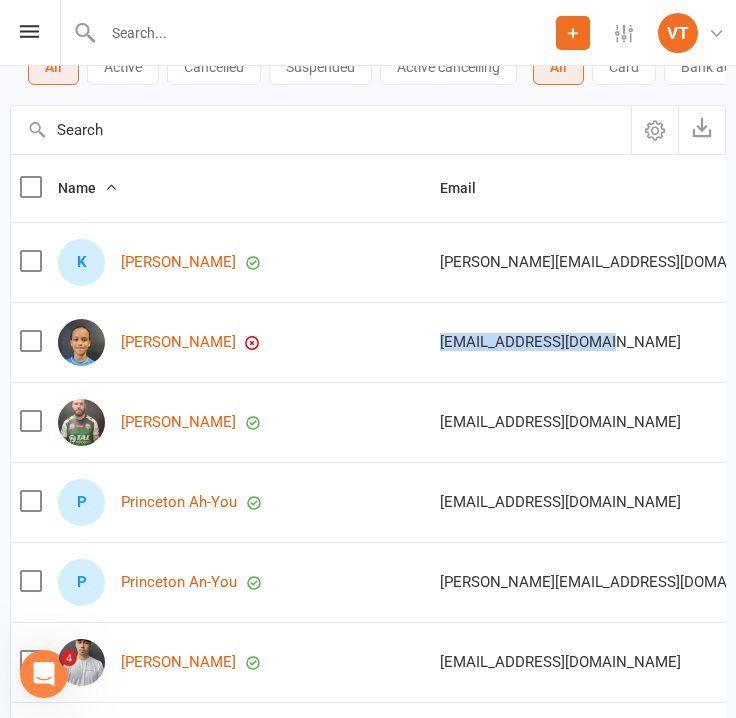 drag, startPoint x: 358, startPoint y: 358, endPoint x: 524, endPoint y: 370, distance: 166.43317 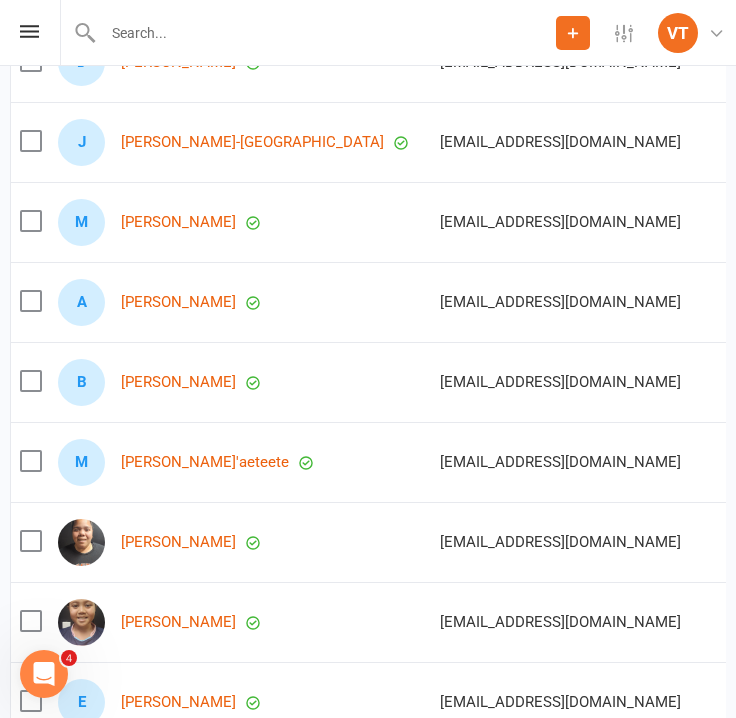 scroll, scrollTop: 1300, scrollLeft: 0, axis: vertical 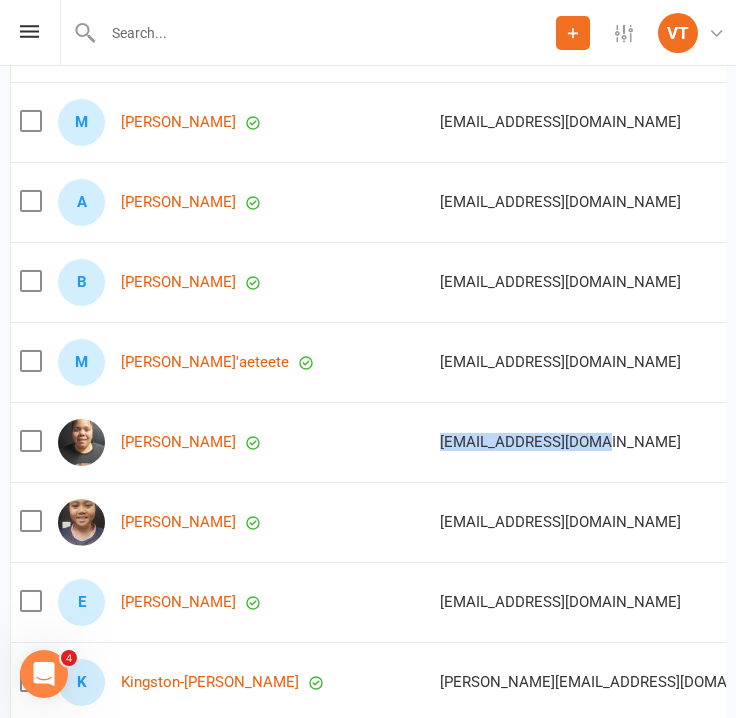 drag, startPoint x: 356, startPoint y: 437, endPoint x: 511, endPoint y: 459, distance: 156.55351 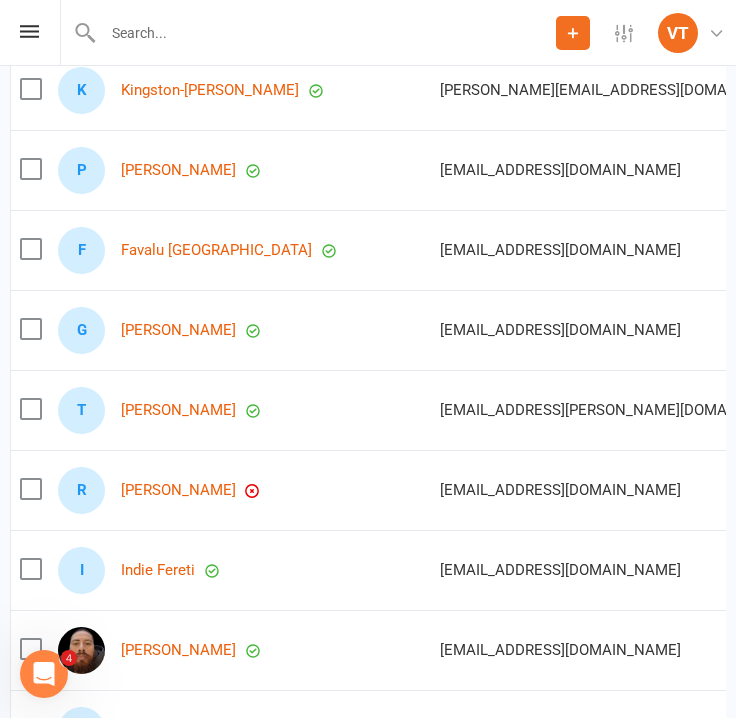 scroll, scrollTop: 1900, scrollLeft: 0, axis: vertical 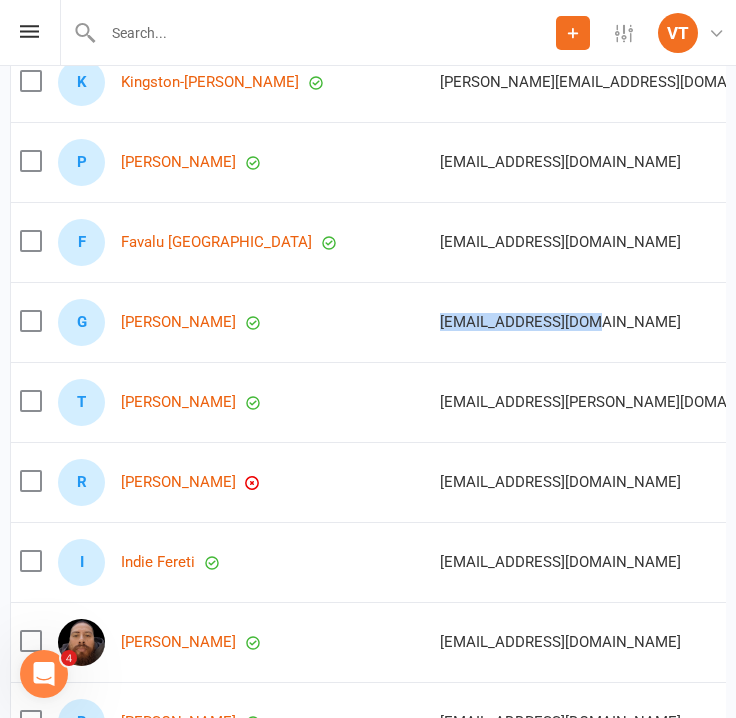 drag, startPoint x: 350, startPoint y: 326, endPoint x: 516, endPoint y: 337, distance: 166.36406 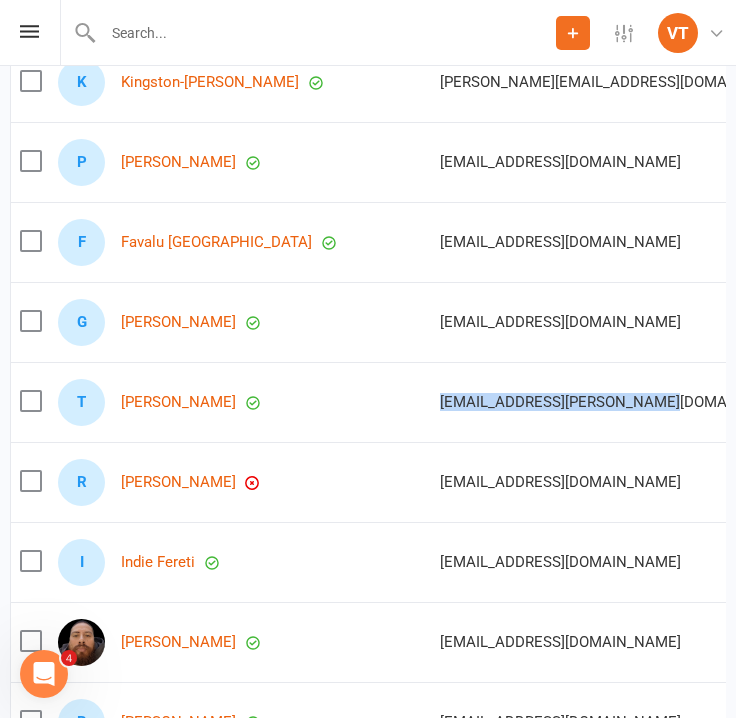 drag, startPoint x: 352, startPoint y: 399, endPoint x: 553, endPoint y: 403, distance: 201.0398 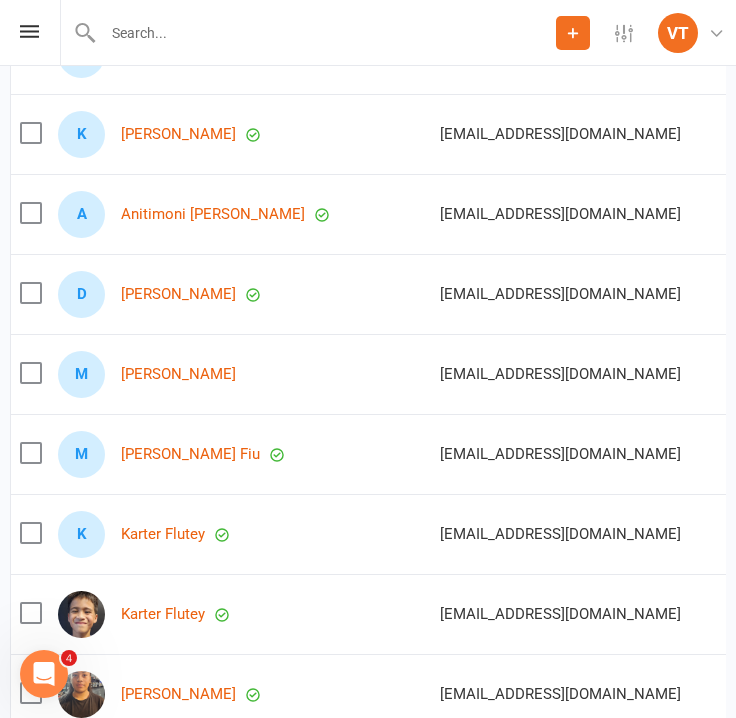 scroll, scrollTop: 2600, scrollLeft: 0, axis: vertical 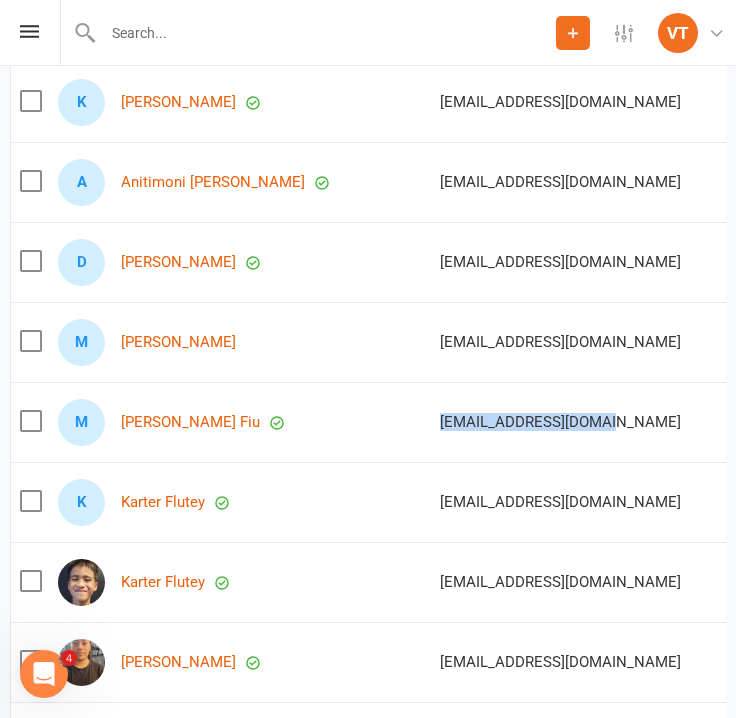 drag, startPoint x: 346, startPoint y: 421, endPoint x: 515, endPoint y: 431, distance: 169.2956 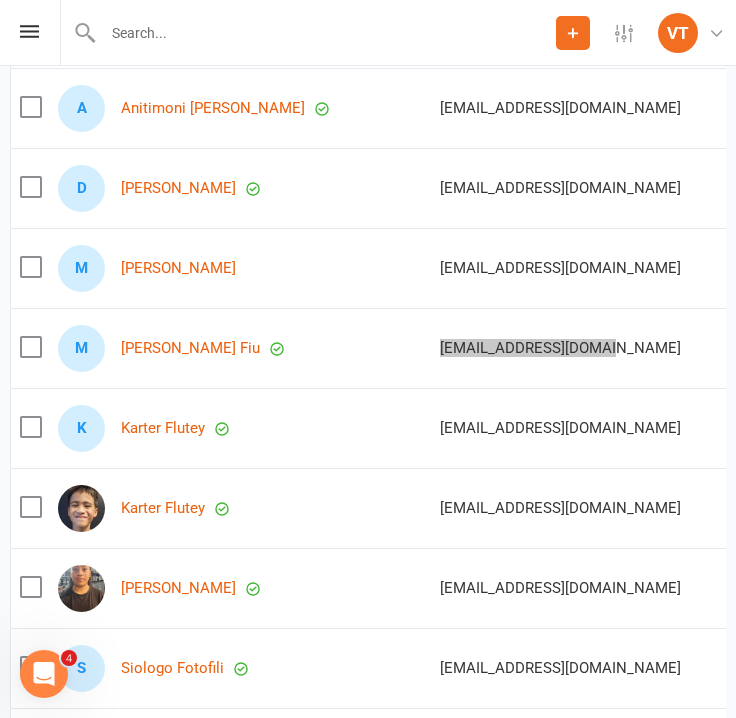 scroll, scrollTop: 2800, scrollLeft: 0, axis: vertical 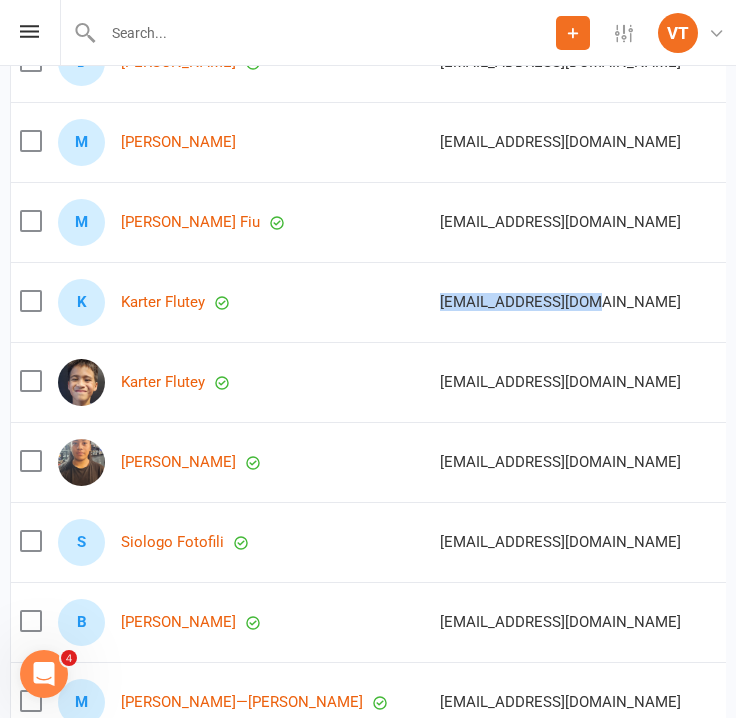 drag, startPoint x: 348, startPoint y: 310, endPoint x: 528, endPoint y: 325, distance: 180.62392 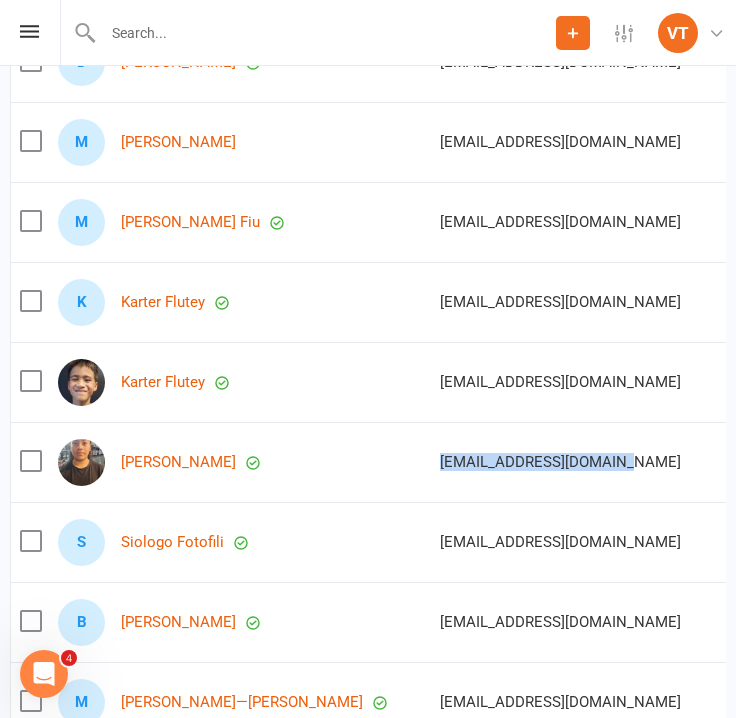 drag, startPoint x: 337, startPoint y: 455, endPoint x: 512, endPoint y: 463, distance: 175.18275 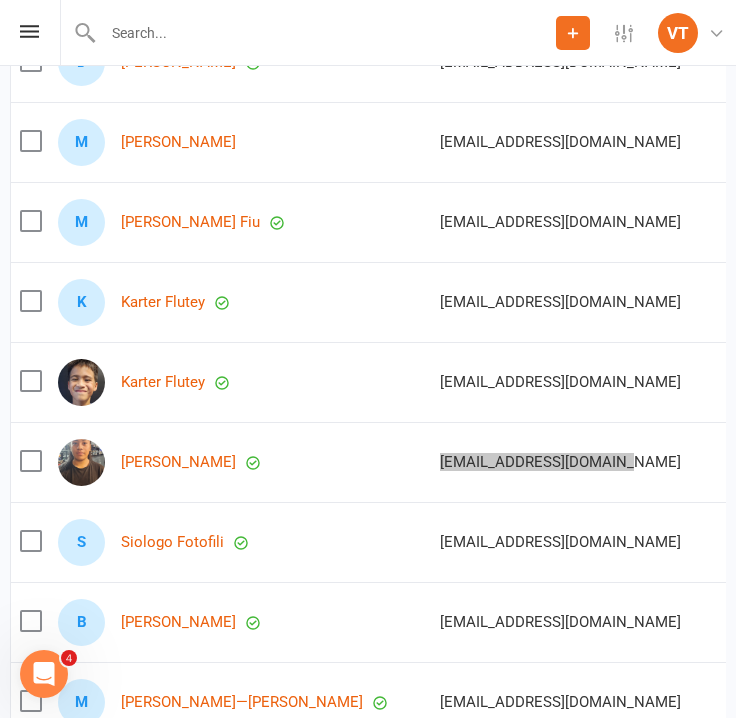 scroll, scrollTop: 2900, scrollLeft: 0, axis: vertical 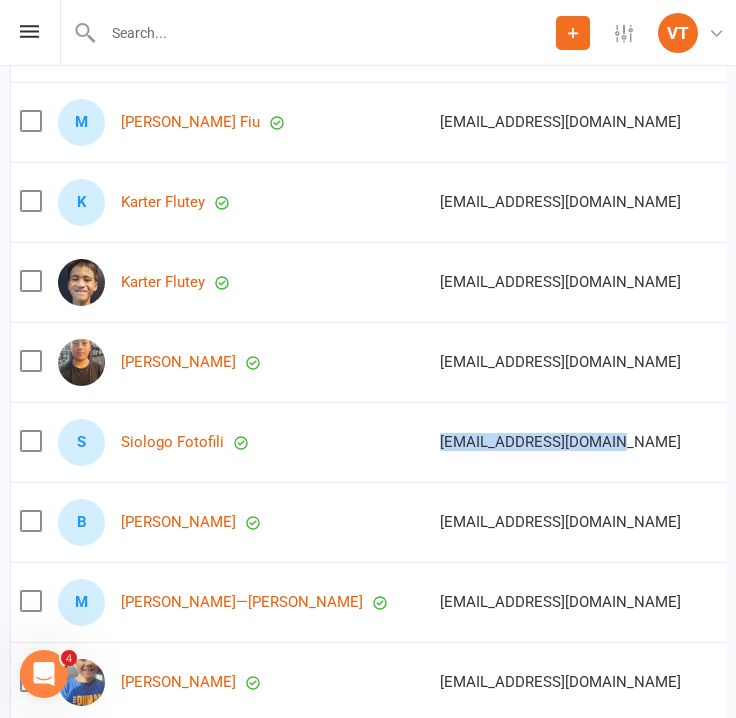 drag, startPoint x: 328, startPoint y: 439, endPoint x: 530, endPoint y: 453, distance: 202.48457 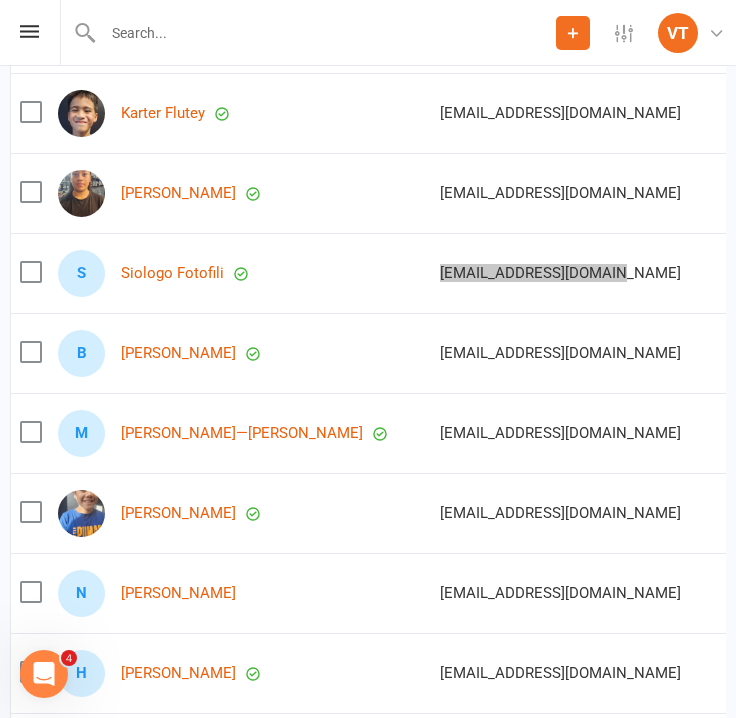 scroll, scrollTop: 3100, scrollLeft: 0, axis: vertical 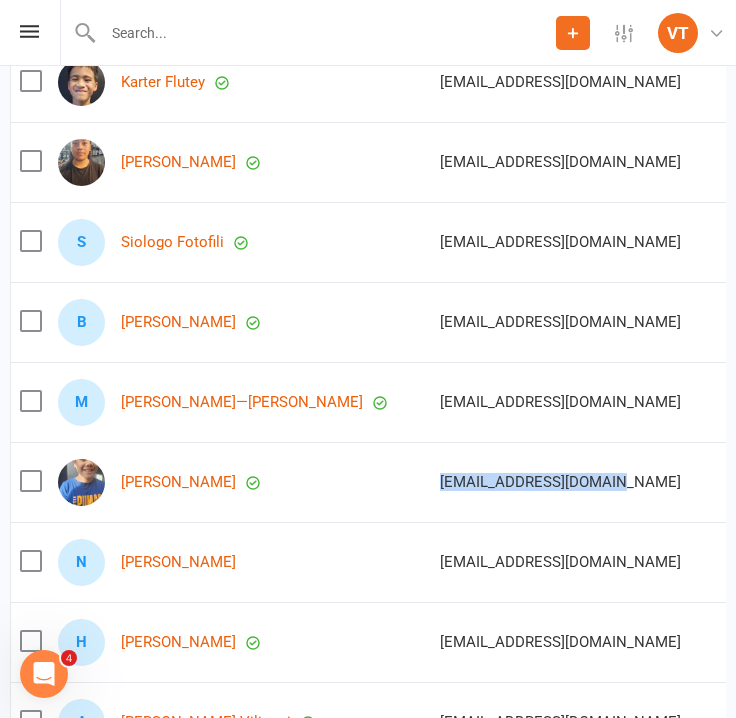 drag, startPoint x: 342, startPoint y: 481, endPoint x: 534, endPoint y: 491, distance: 192.26024 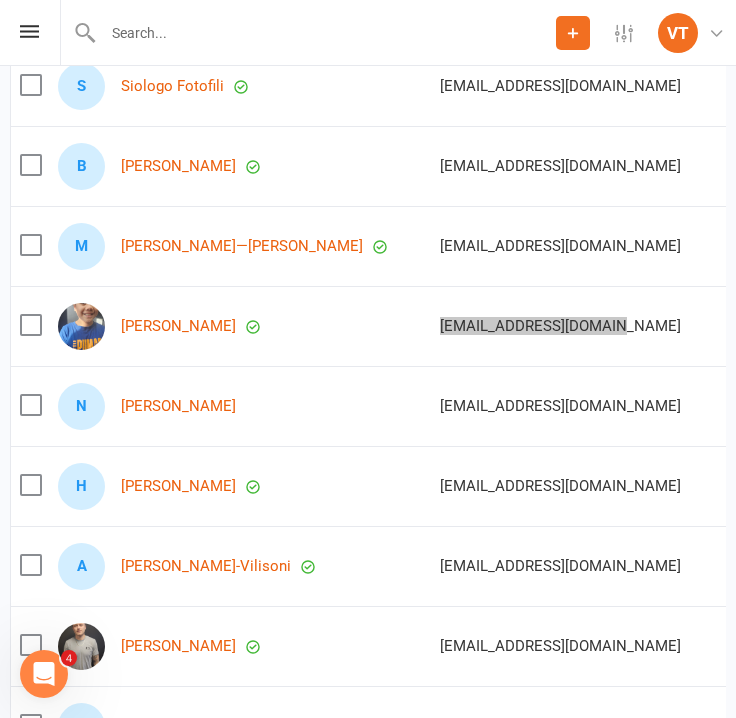 scroll, scrollTop: 3300, scrollLeft: 0, axis: vertical 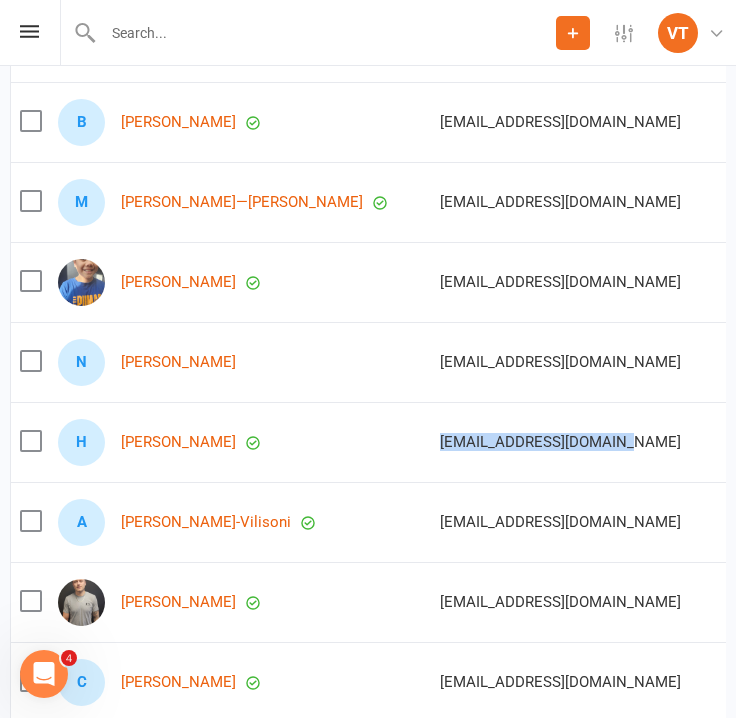drag, startPoint x: 352, startPoint y: 443, endPoint x: 546, endPoint y: 460, distance: 194.74342 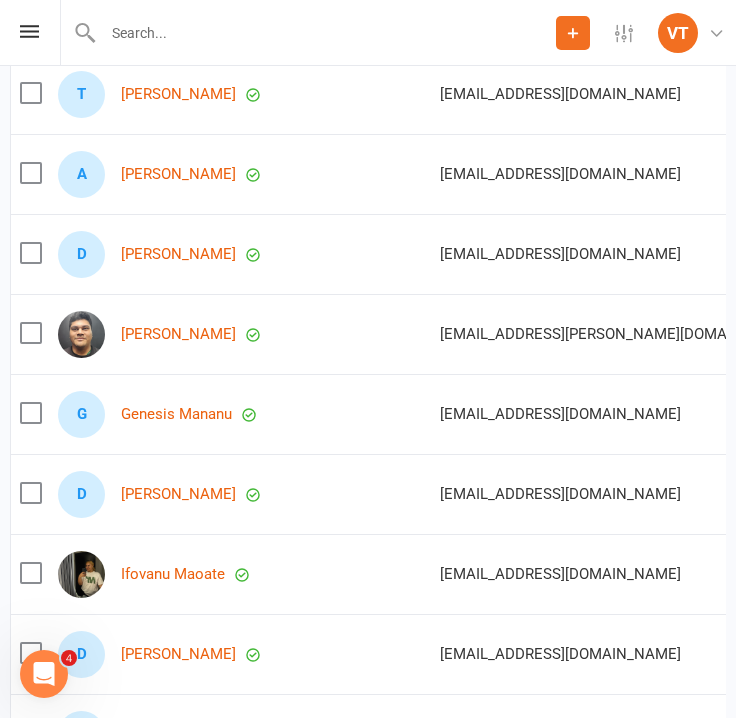 scroll, scrollTop: 5200, scrollLeft: 0, axis: vertical 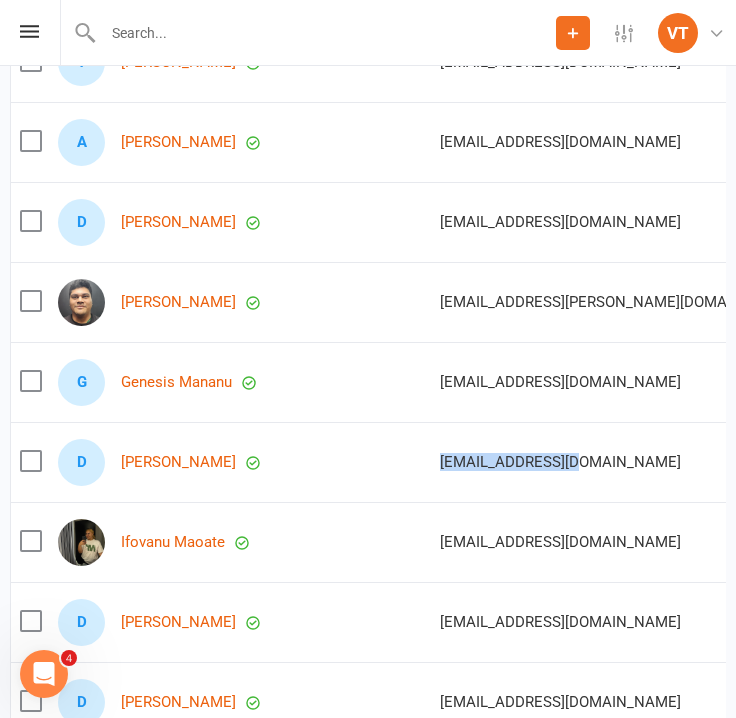 drag, startPoint x: 356, startPoint y: 455, endPoint x: 507, endPoint y: 465, distance: 151.33076 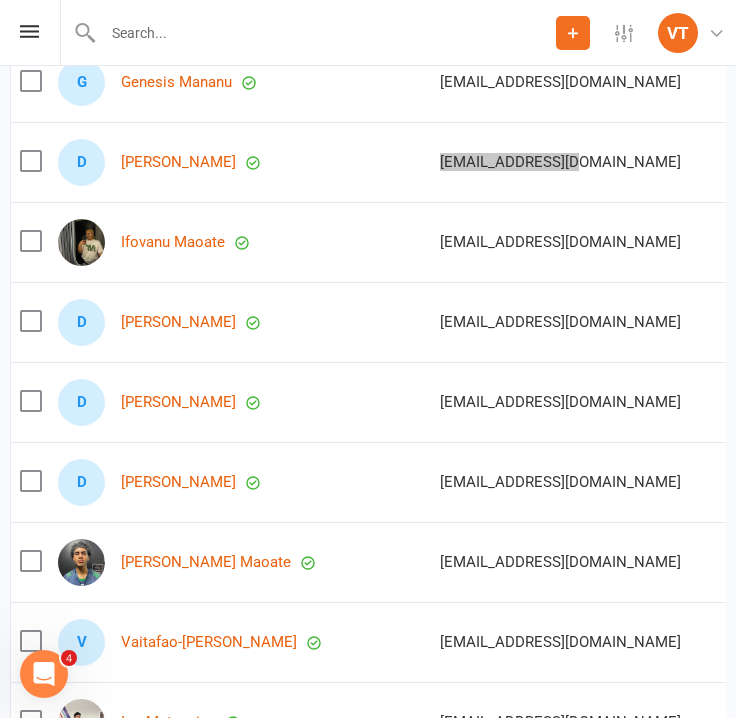 scroll, scrollTop: 5600, scrollLeft: 0, axis: vertical 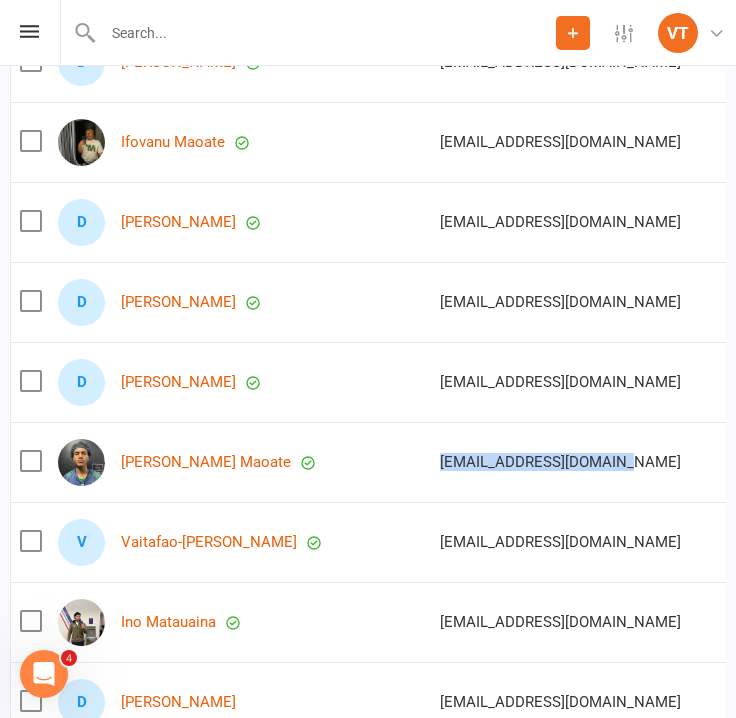 drag, startPoint x: 350, startPoint y: 459, endPoint x: 557, endPoint y: 471, distance: 207.34753 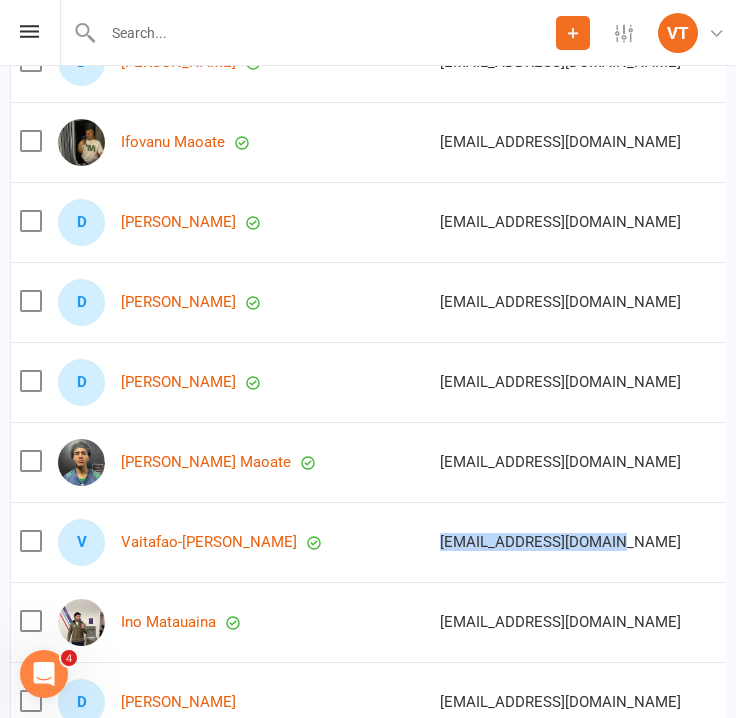 drag, startPoint x: 356, startPoint y: 533, endPoint x: 528, endPoint y: 534, distance: 172.00291 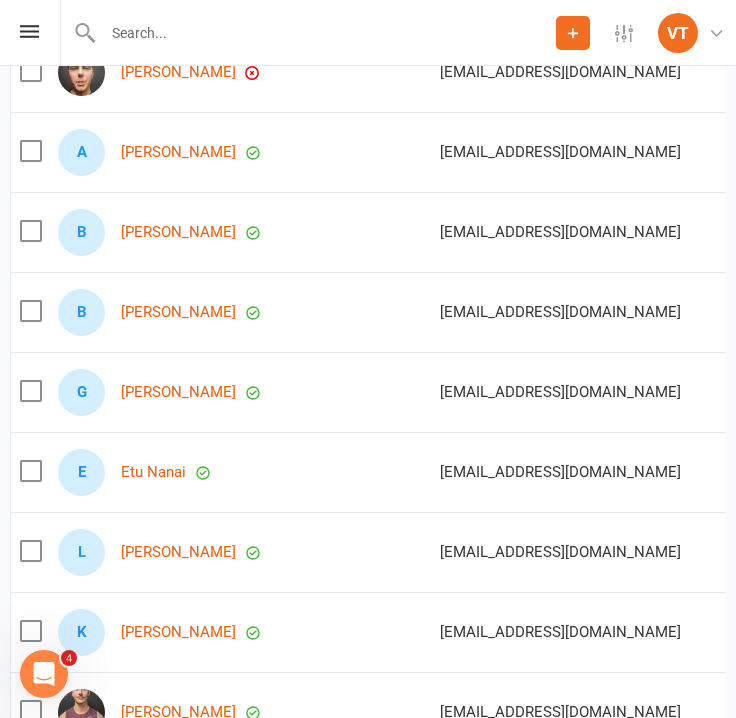 scroll, scrollTop: 6500, scrollLeft: 0, axis: vertical 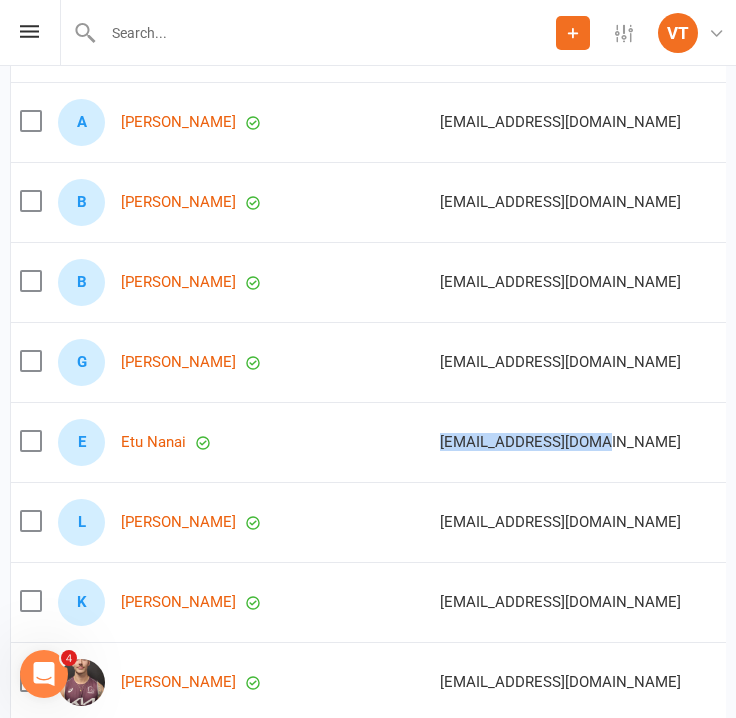 drag, startPoint x: 346, startPoint y: 431, endPoint x: 513, endPoint y: 443, distance: 167.43059 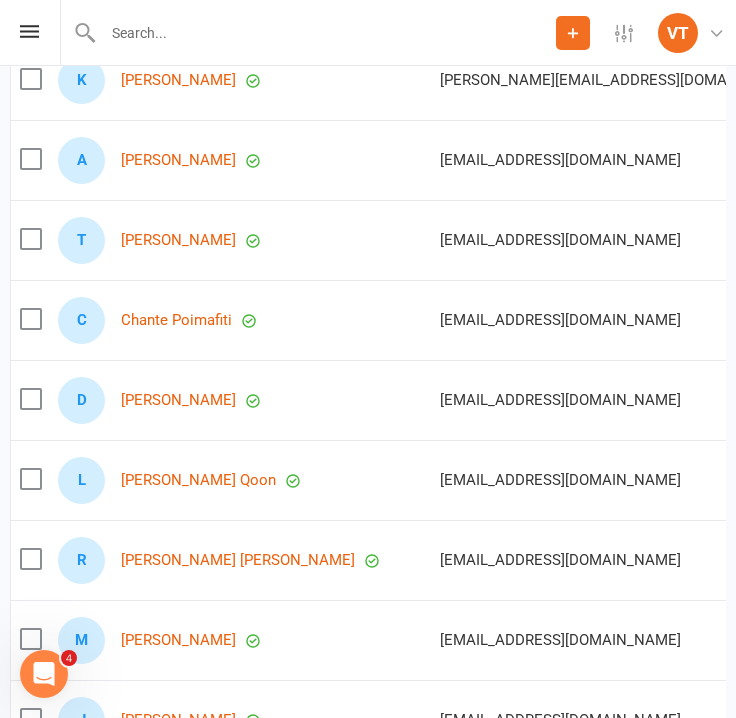 scroll, scrollTop: 7600, scrollLeft: 0, axis: vertical 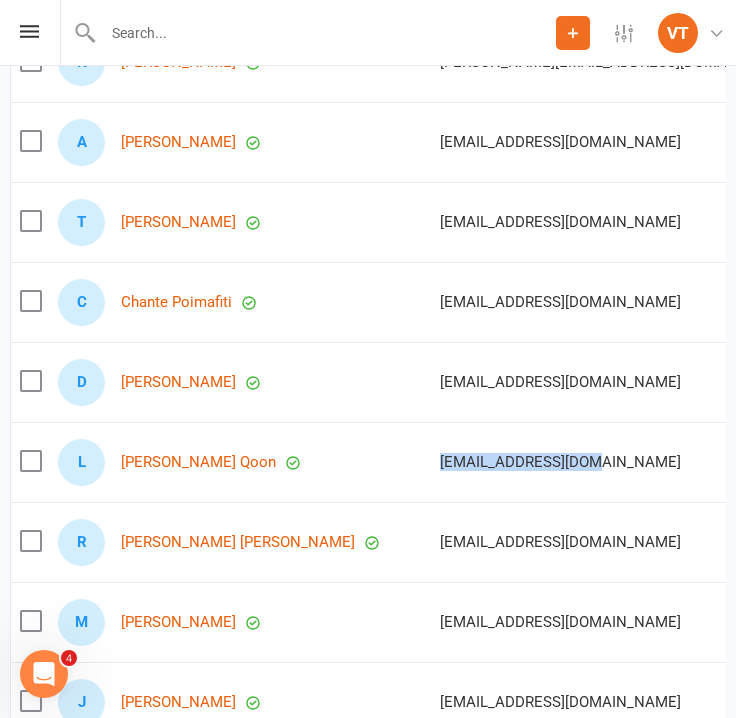 drag, startPoint x: 356, startPoint y: 448, endPoint x: 516, endPoint y: 455, distance: 160.15305 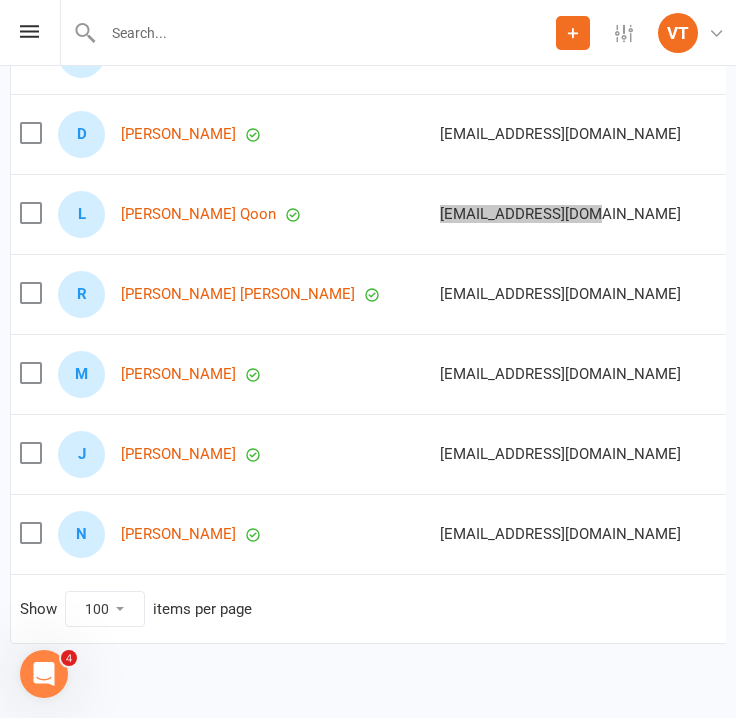 scroll, scrollTop: 7874, scrollLeft: 0, axis: vertical 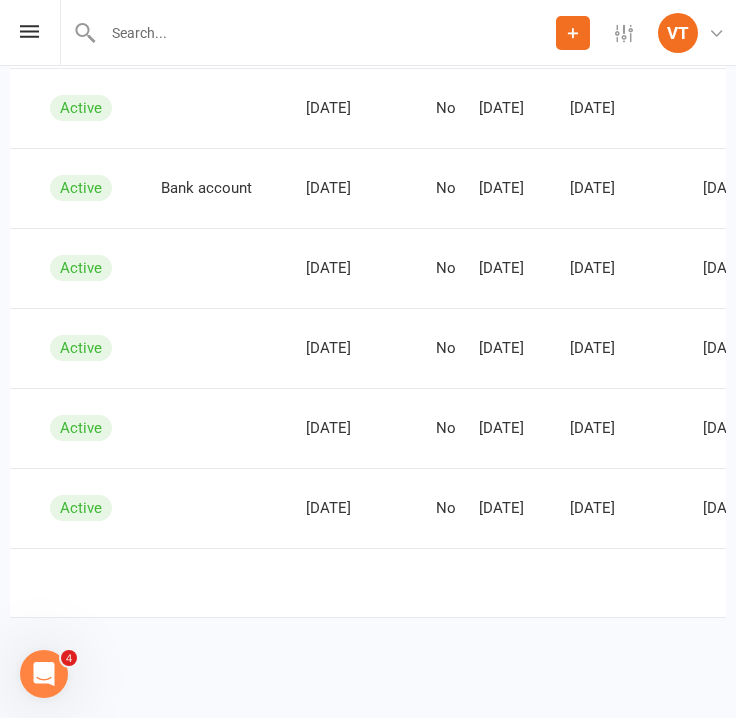 click on "2" at bounding box center [874, 580] 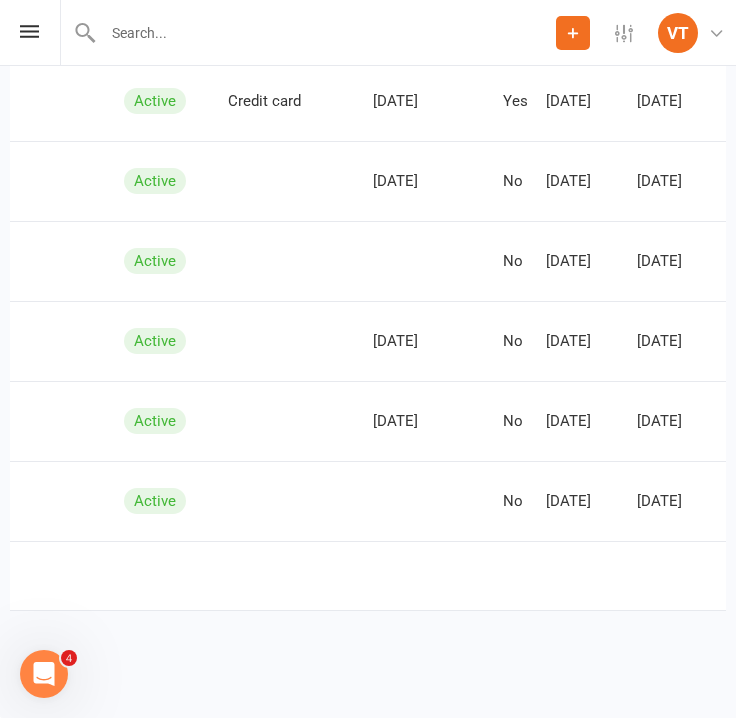 scroll, scrollTop: 3811, scrollLeft: 0, axis: vertical 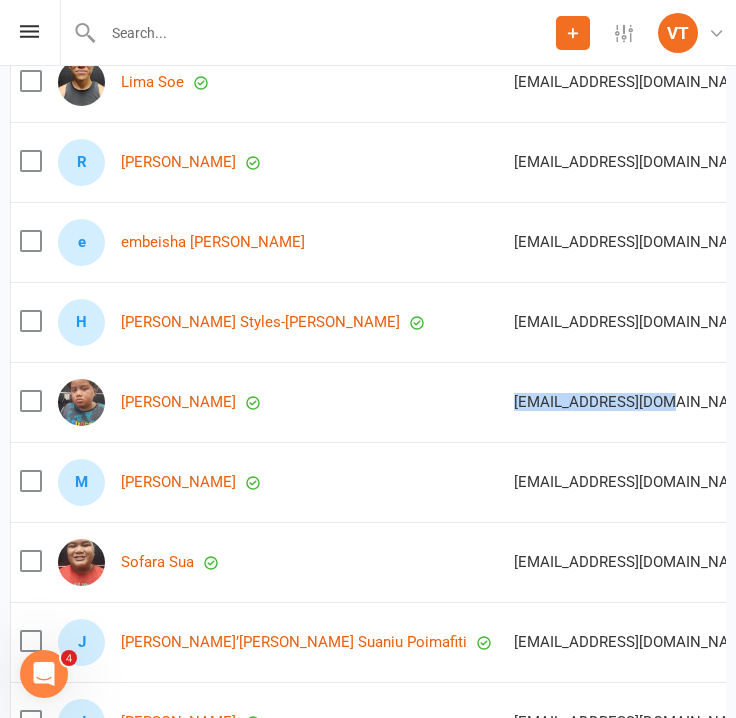 drag, startPoint x: 359, startPoint y: 412, endPoint x: 529, endPoint y: 423, distance: 170.35551 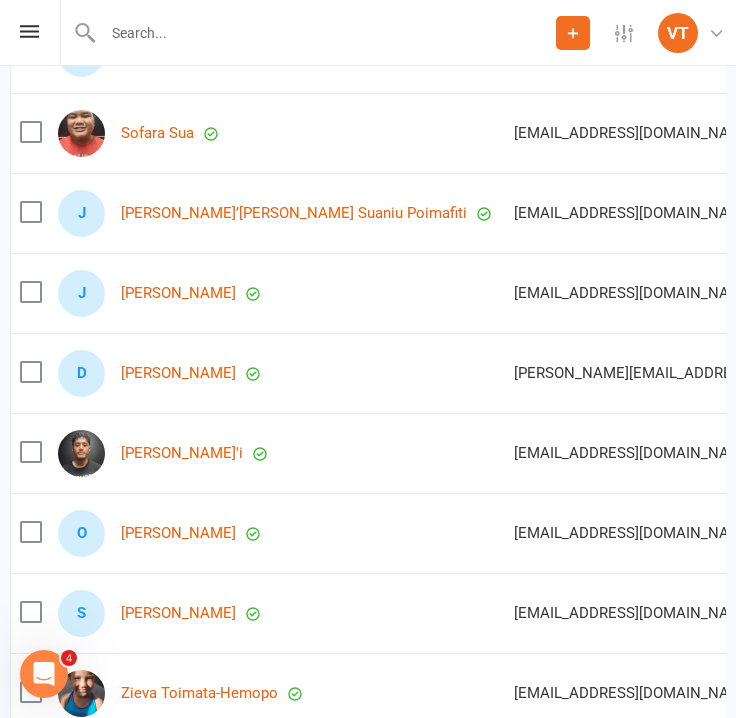 scroll, scrollTop: 1700, scrollLeft: 0, axis: vertical 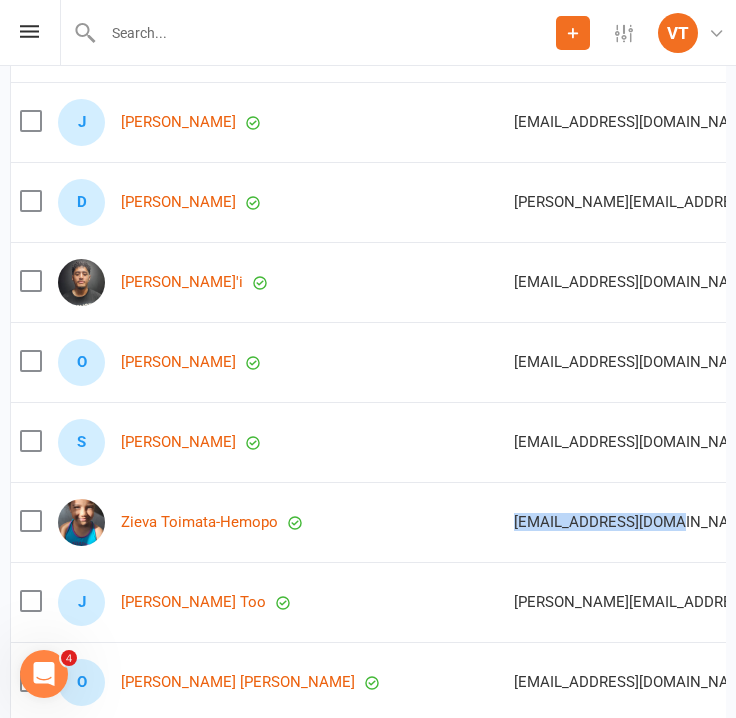 drag, startPoint x: 356, startPoint y: 516, endPoint x: 510, endPoint y: 531, distance: 154.72879 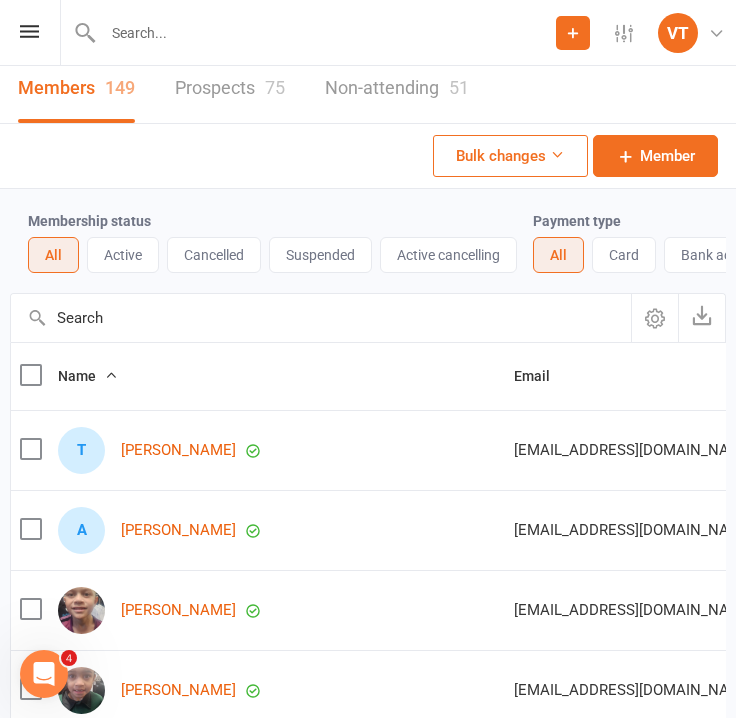scroll, scrollTop: 0, scrollLeft: 0, axis: both 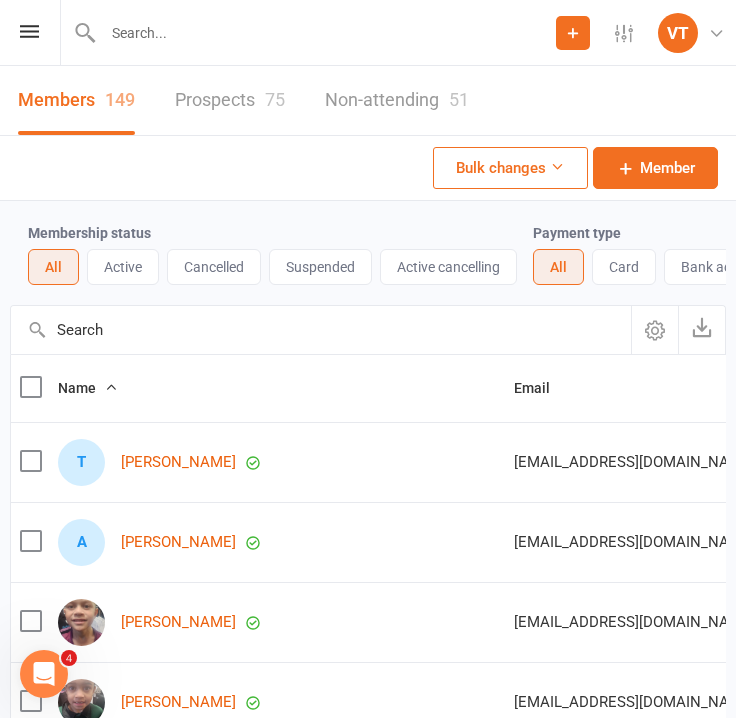 click on "Non-attending 51" at bounding box center [397, 100] 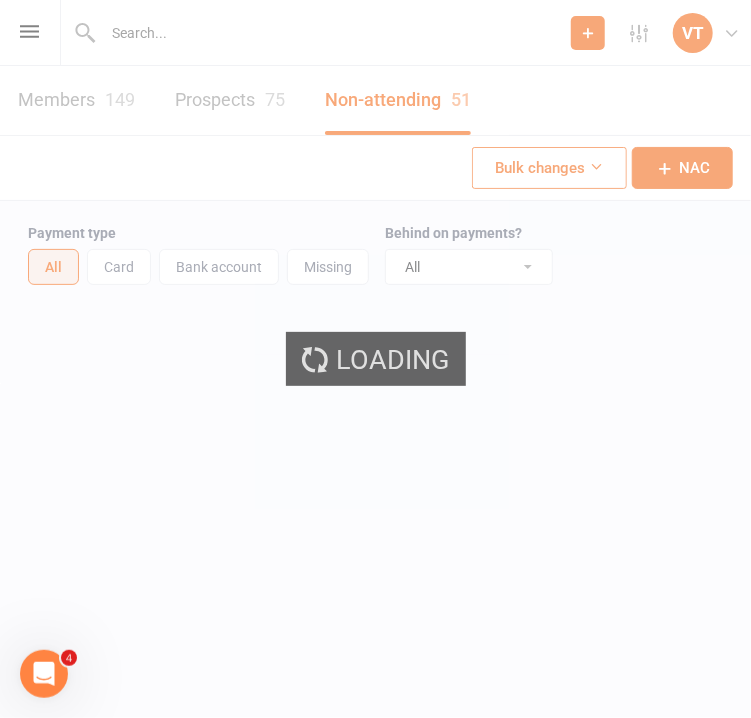 select on "100" 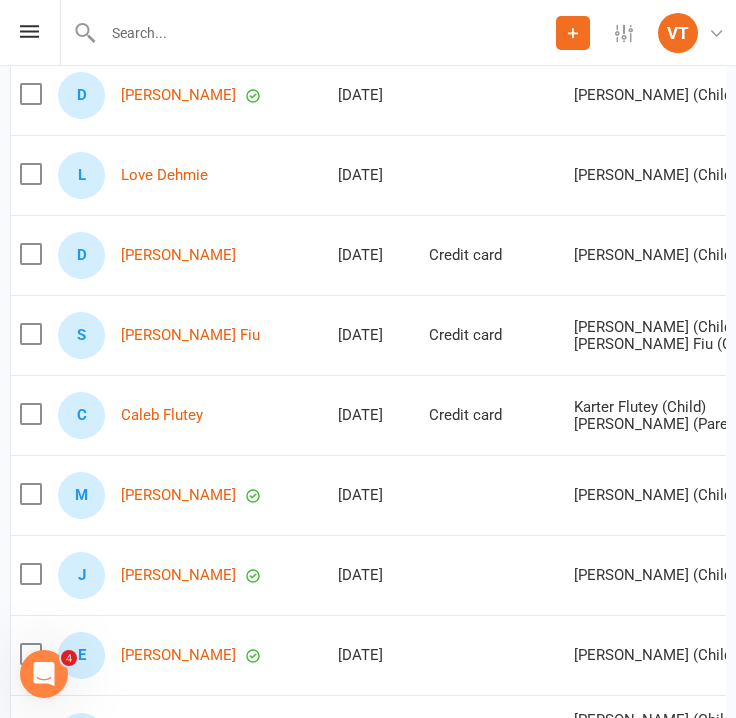 scroll, scrollTop: 700, scrollLeft: 0, axis: vertical 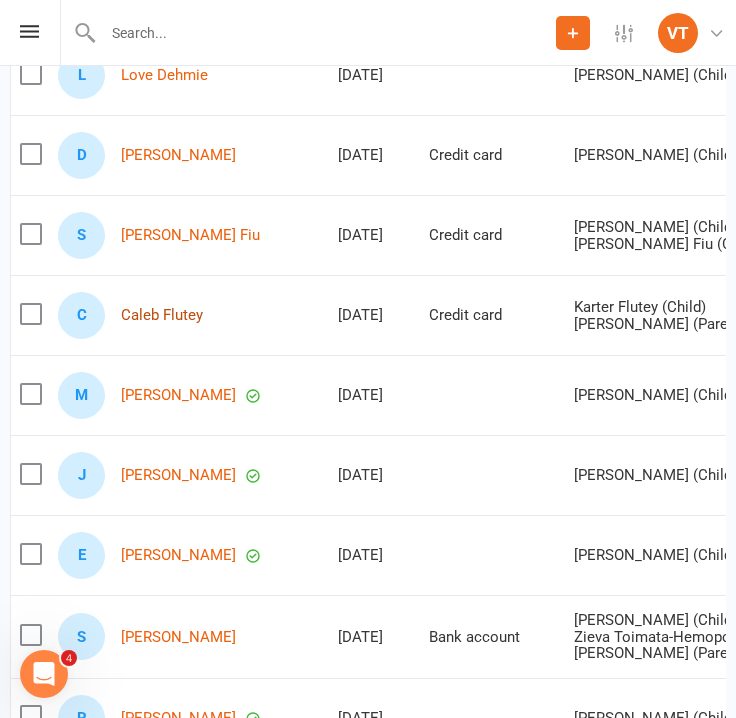 click on "Caleb Flutey" at bounding box center [162, 315] 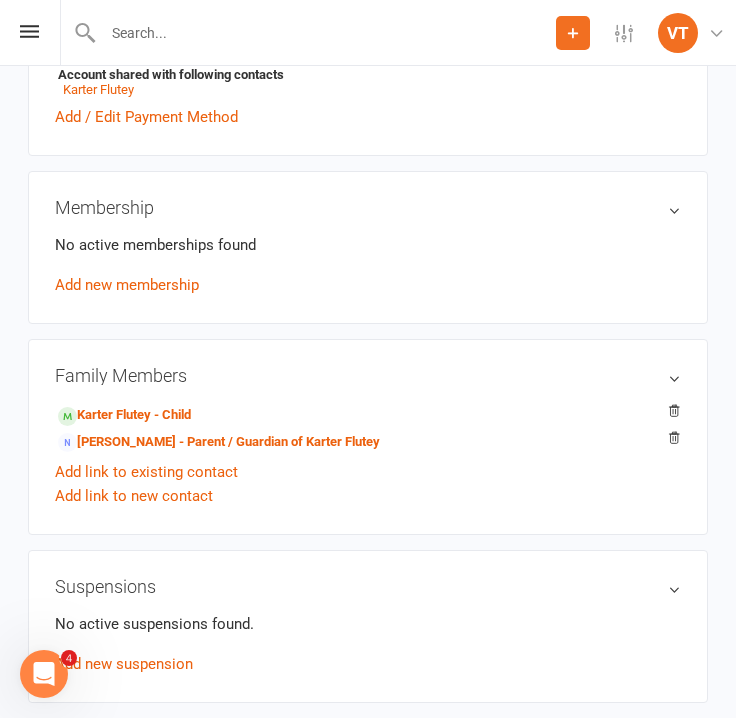 scroll, scrollTop: 0, scrollLeft: 0, axis: both 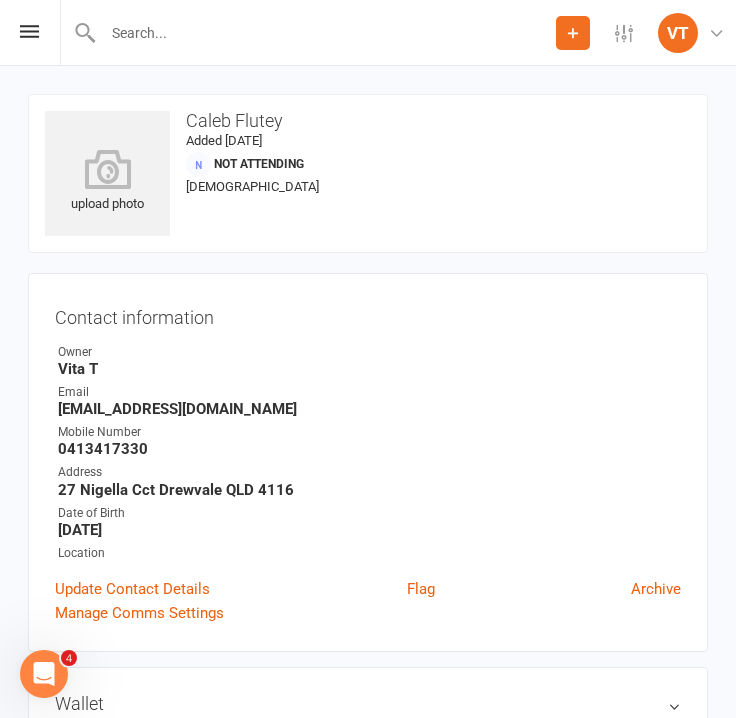 drag, startPoint x: 216, startPoint y: 411, endPoint x: 61, endPoint y: 411, distance: 155 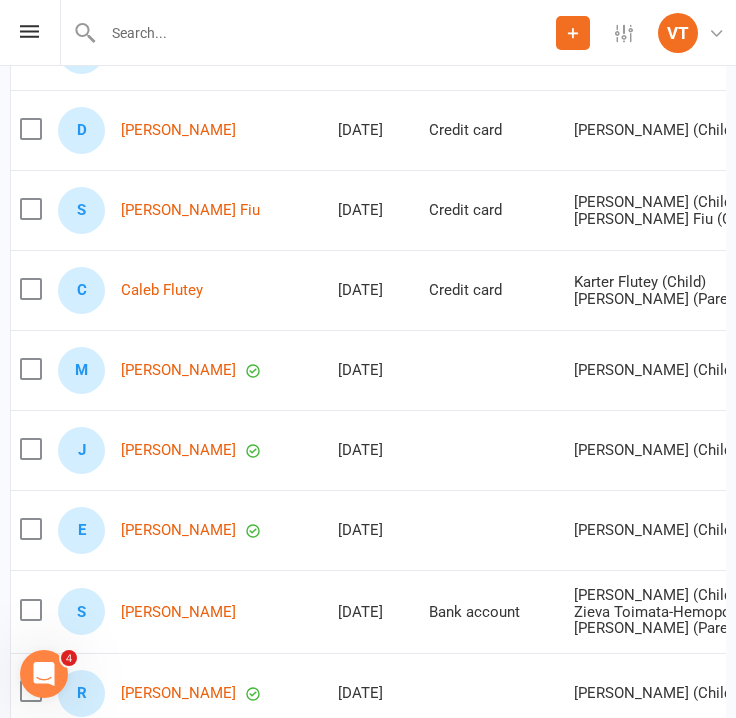 scroll, scrollTop: 900, scrollLeft: 0, axis: vertical 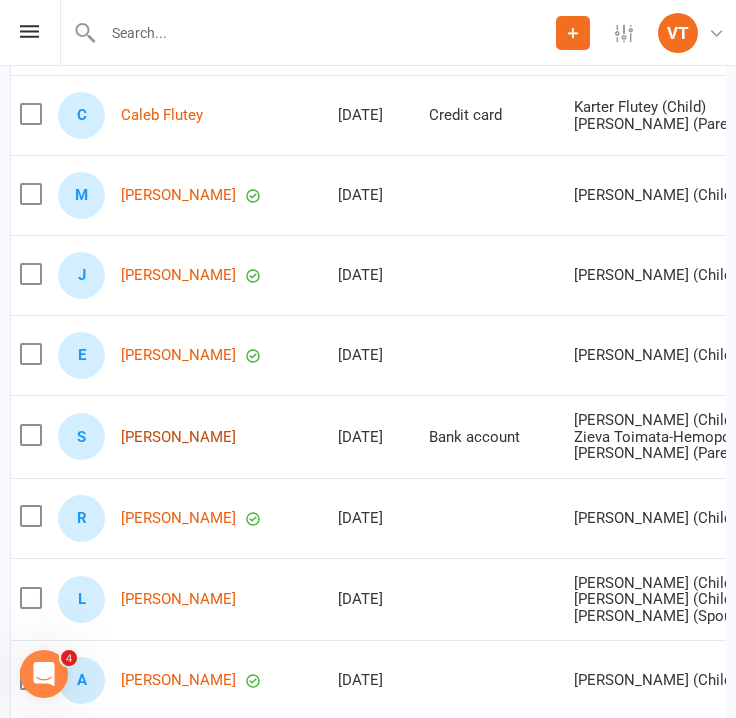 click on "[PERSON_NAME]" at bounding box center (178, 437) 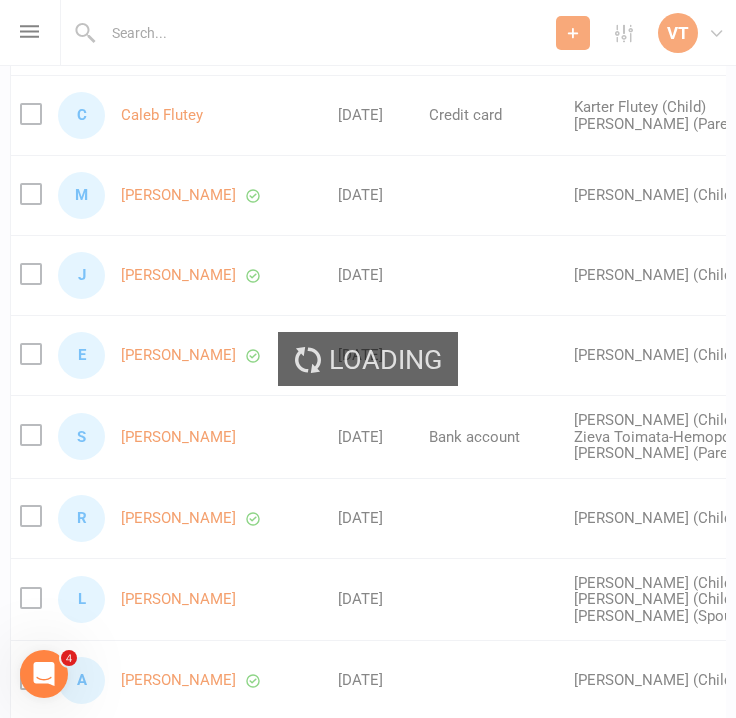 scroll, scrollTop: 0, scrollLeft: 0, axis: both 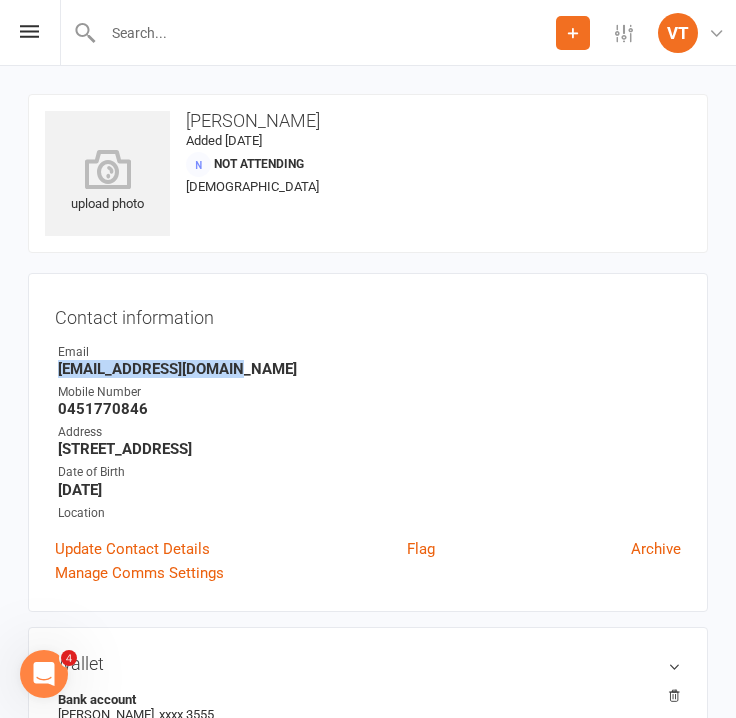 drag, startPoint x: 254, startPoint y: 375, endPoint x: 60, endPoint y: 374, distance: 194.00258 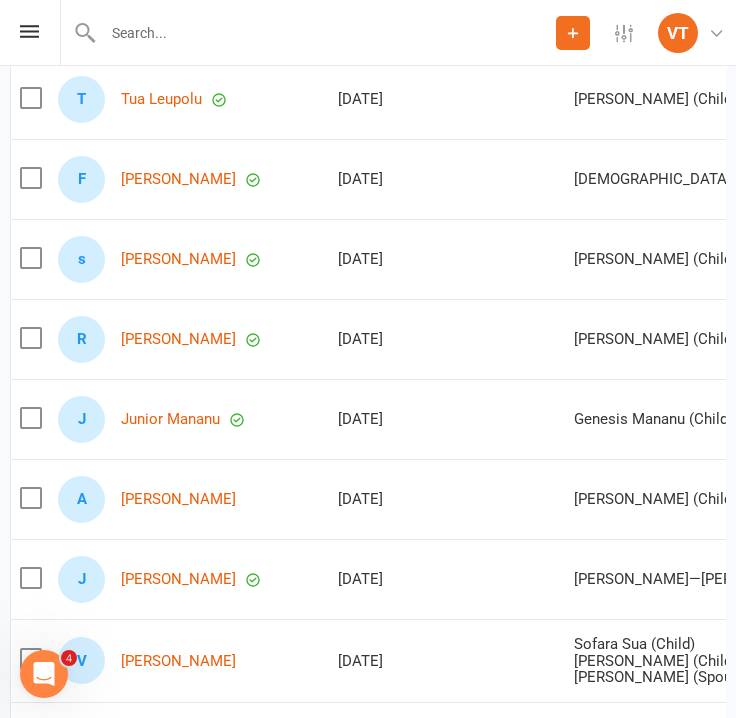 scroll, scrollTop: 2000, scrollLeft: 0, axis: vertical 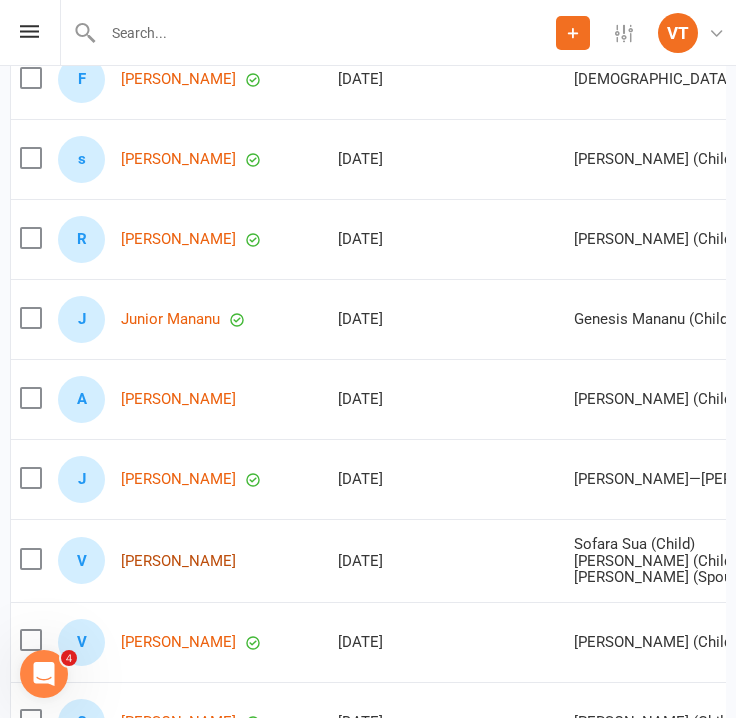 click on "[PERSON_NAME]" at bounding box center (178, 561) 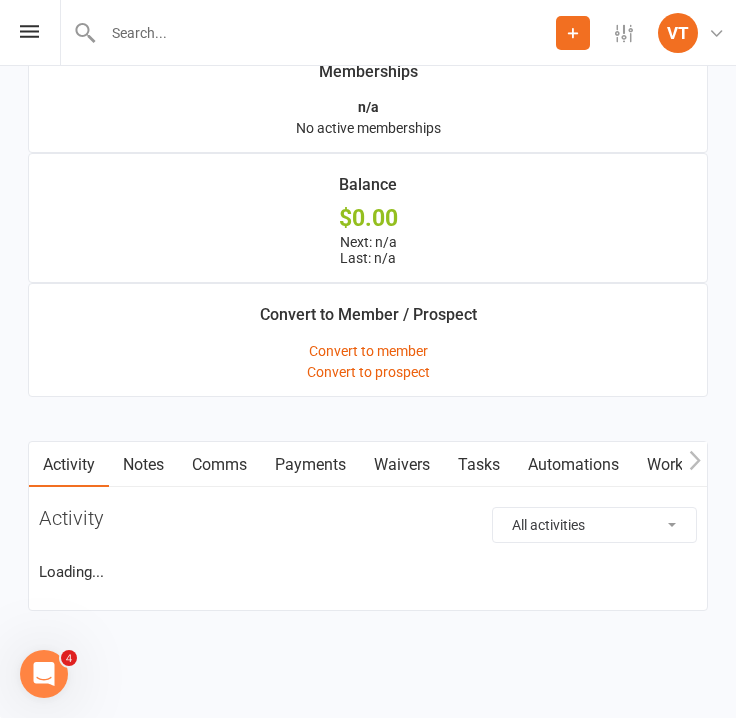 scroll, scrollTop: 0, scrollLeft: 0, axis: both 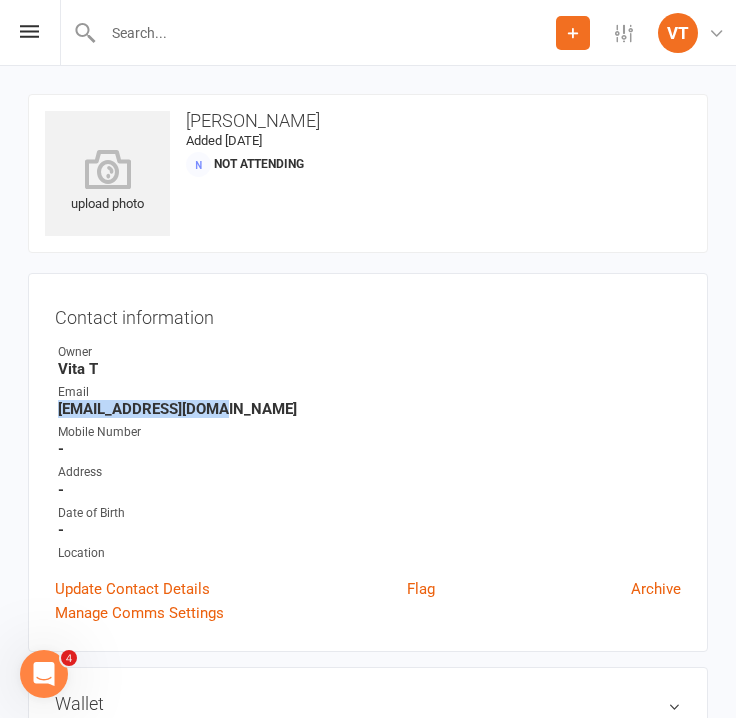 drag, startPoint x: 222, startPoint y: 411, endPoint x: 60, endPoint y: 411, distance: 162 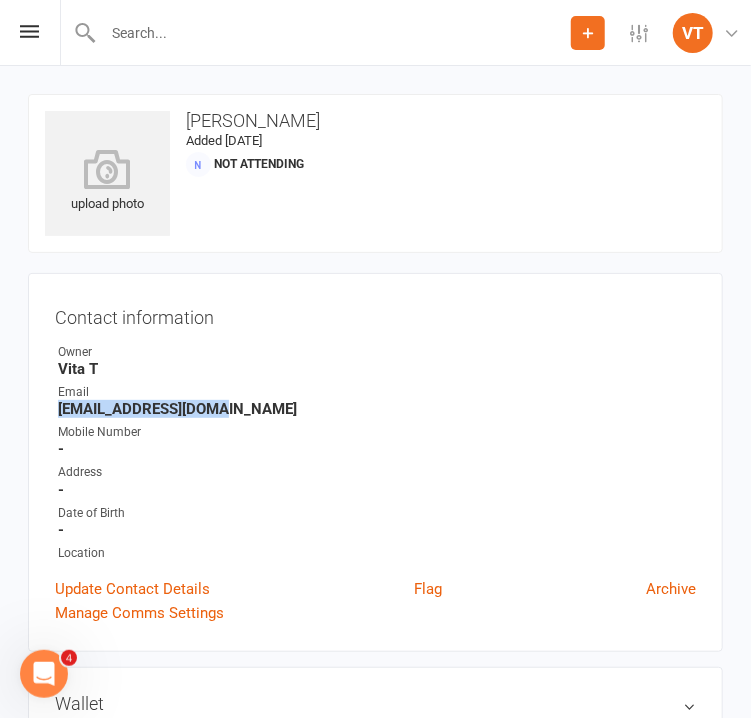 select on "100" 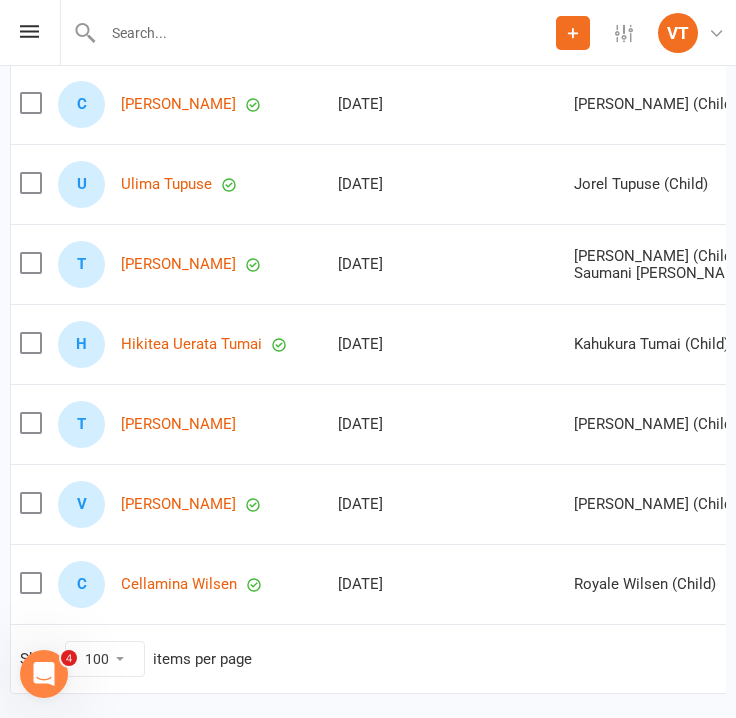 scroll, scrollTop: 3977, scrollLeft: 0, axis: vertical 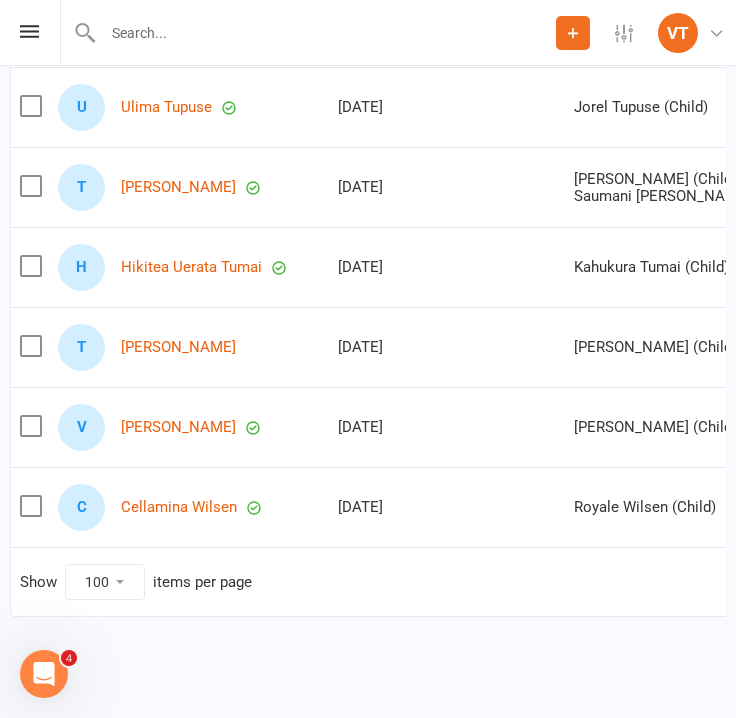 click at bounding box center (326, 33) 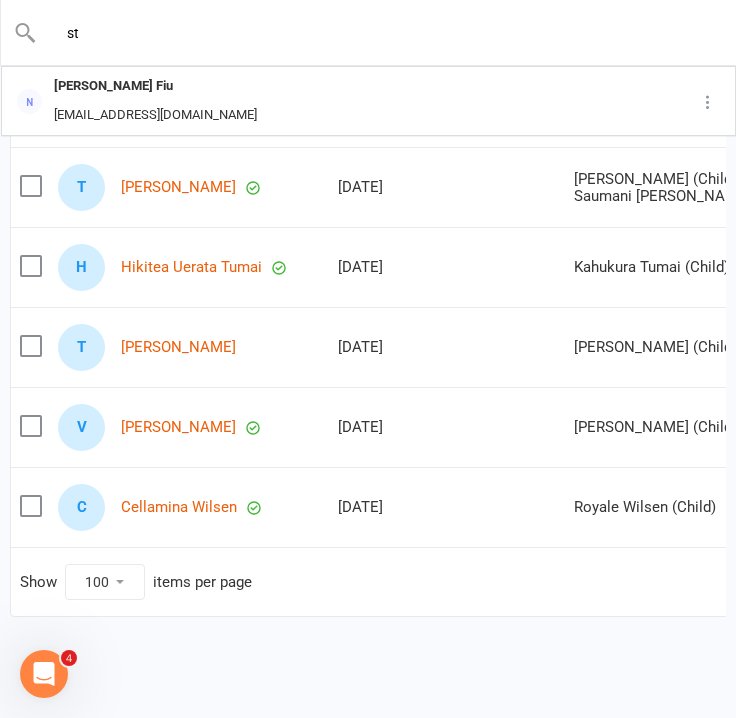 type on "s" 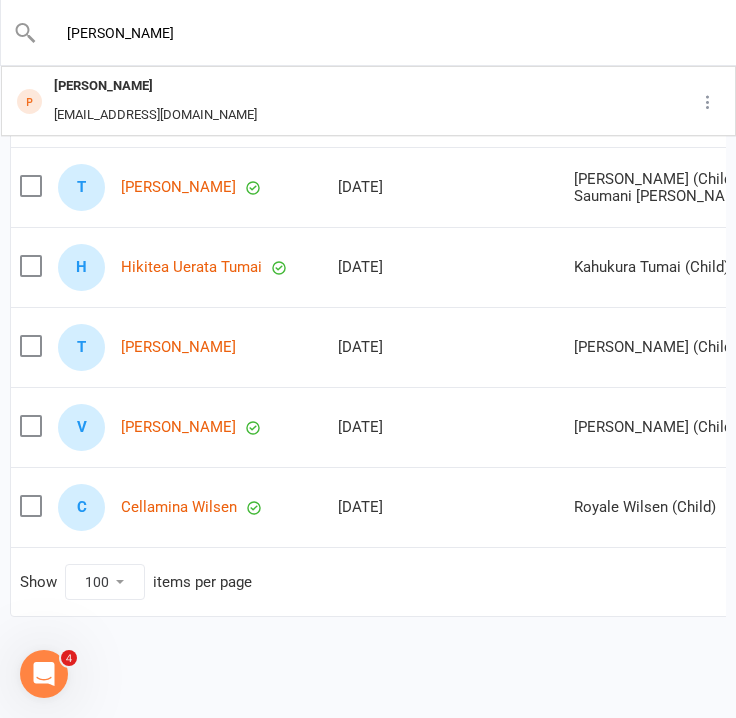 type on "[PERSON_NAME]" 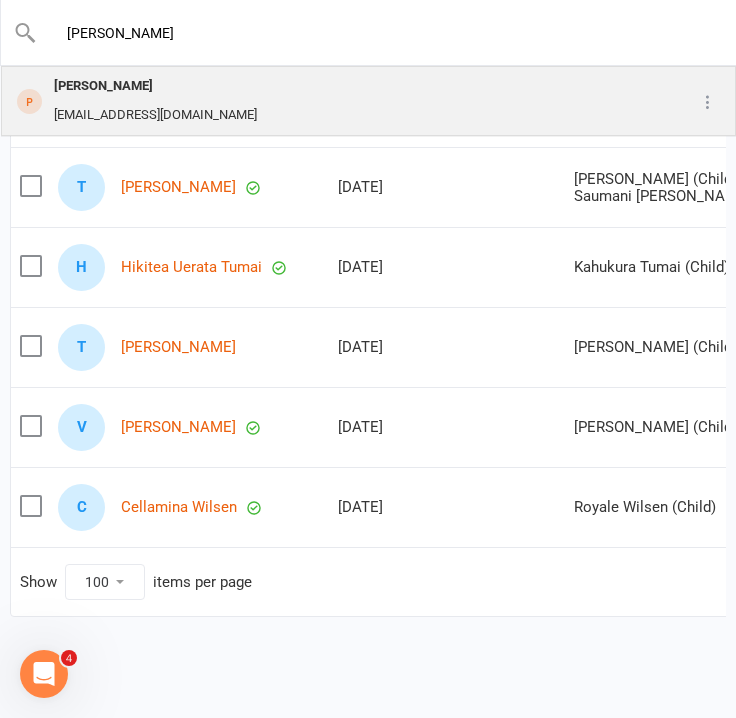 click on "[PERSON_NAME]" at bounding box center [155, 86] 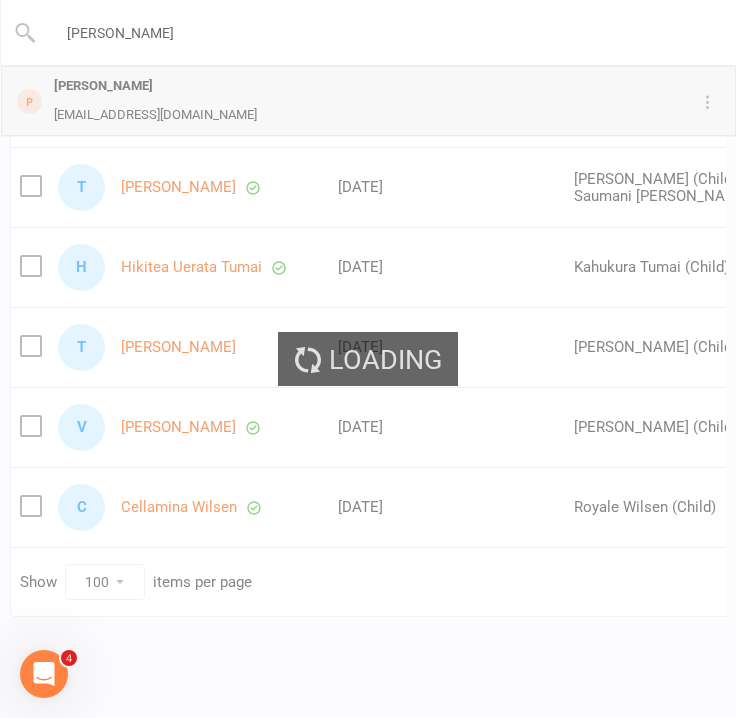 type 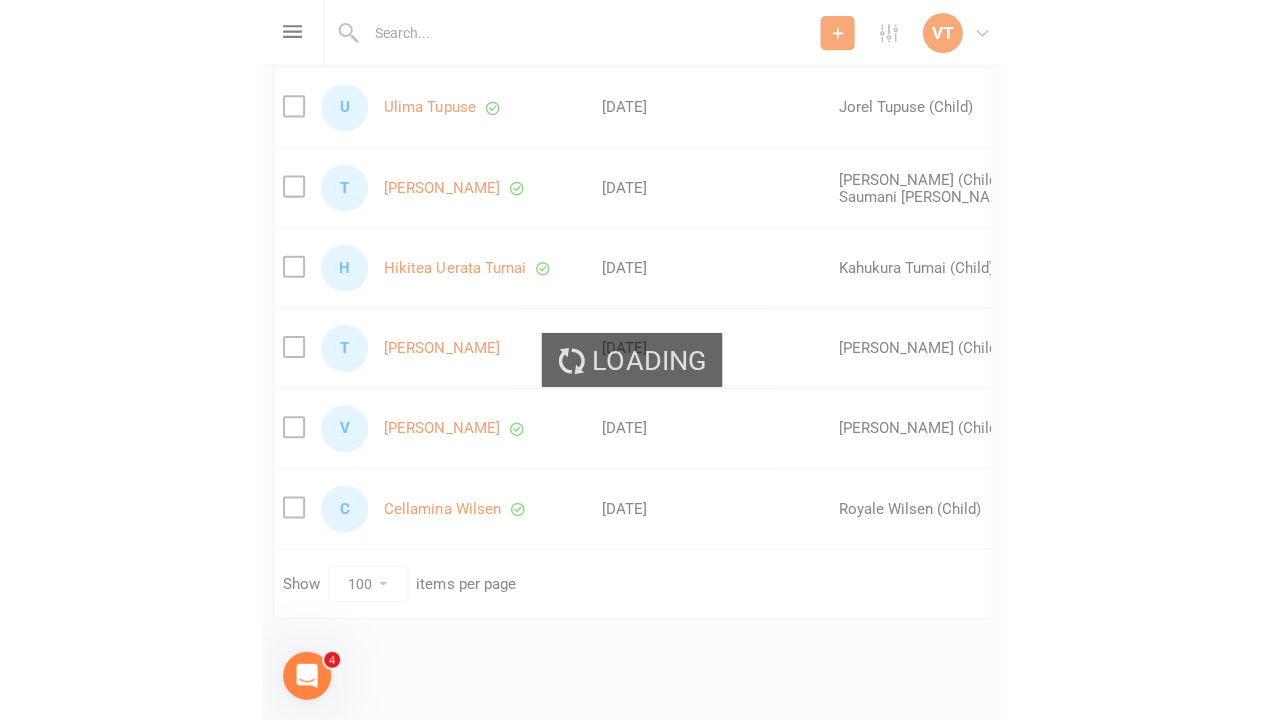 scroll, scrollTop: 0, scrollLeft: 0, axis: both 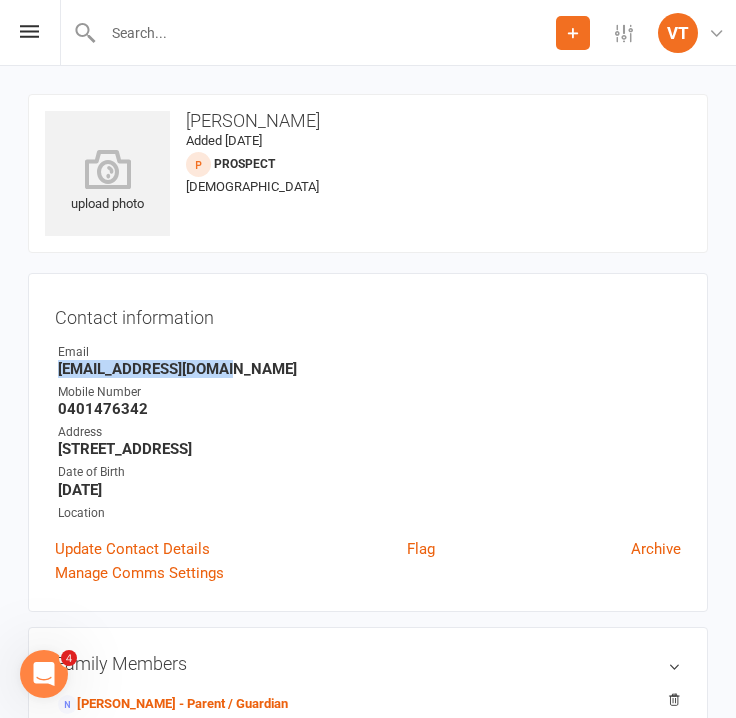 drag, startPoint x: 222, startPoint y: 370, endPoint x: 58, endPoint y: 376, distance: 164.10973 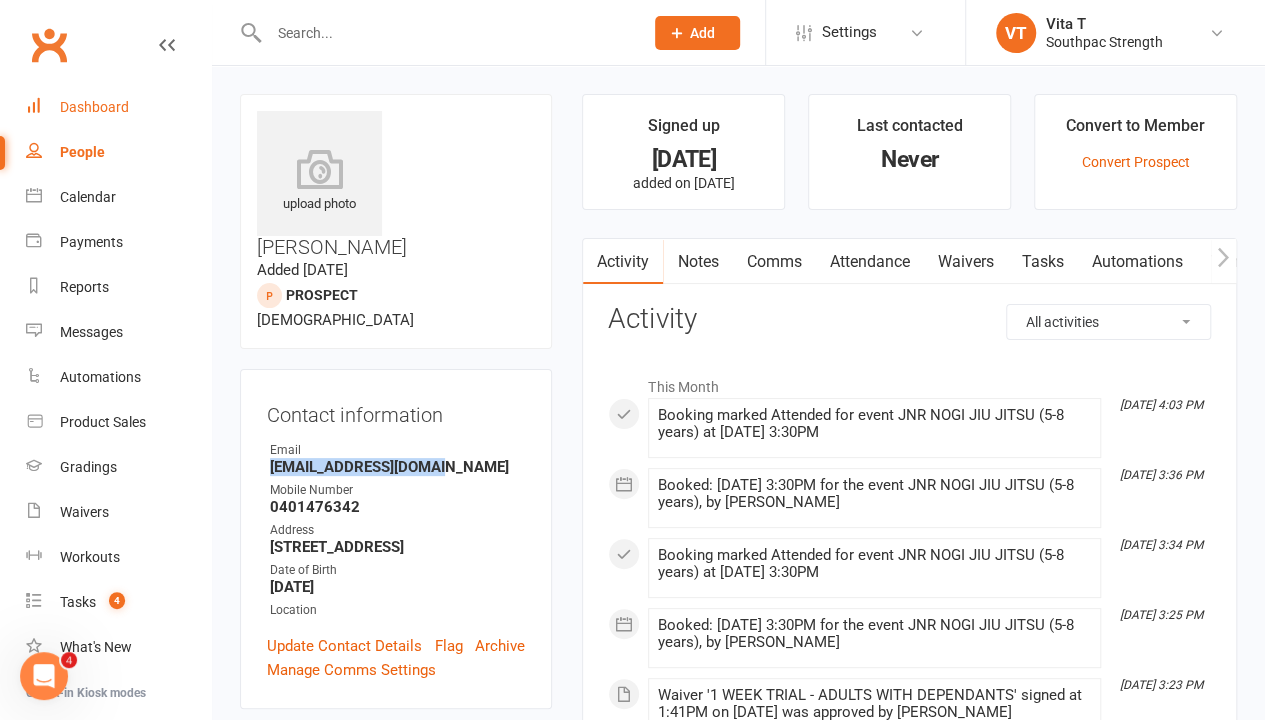 click on "Dashboard" at bounding box center (94, 107) 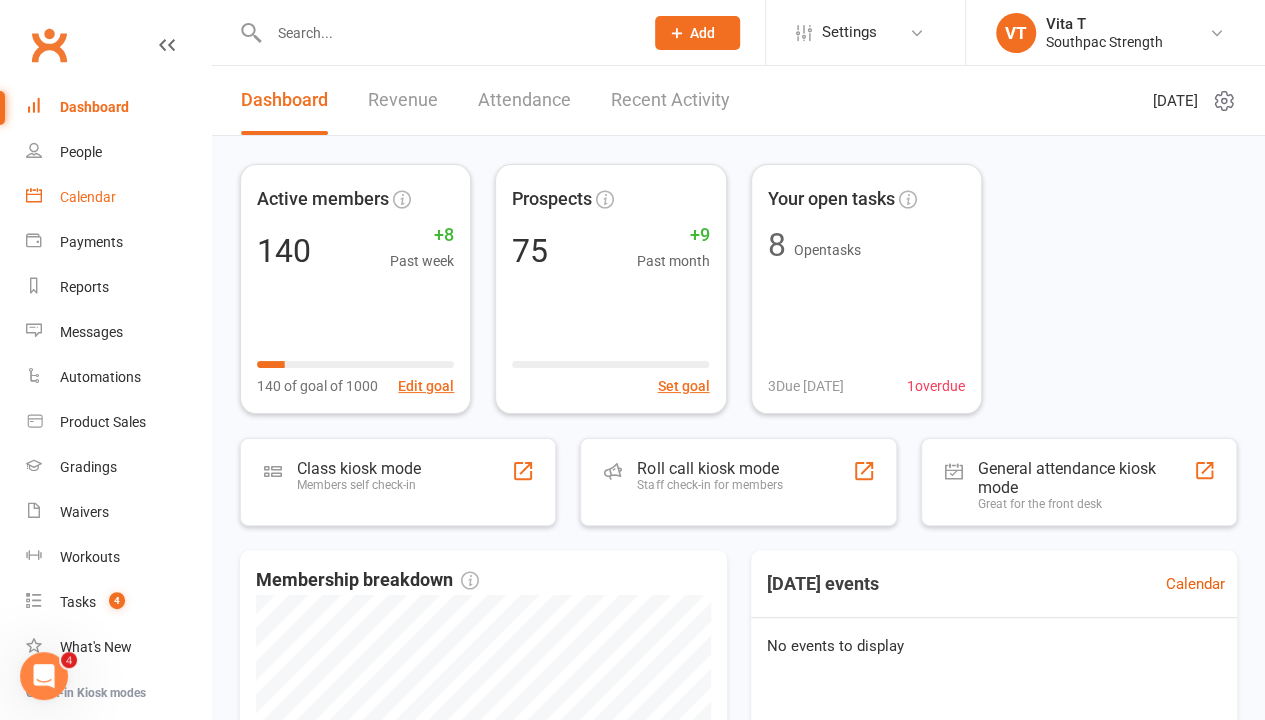 click on "Calendar" at bounding box center [88, 197] 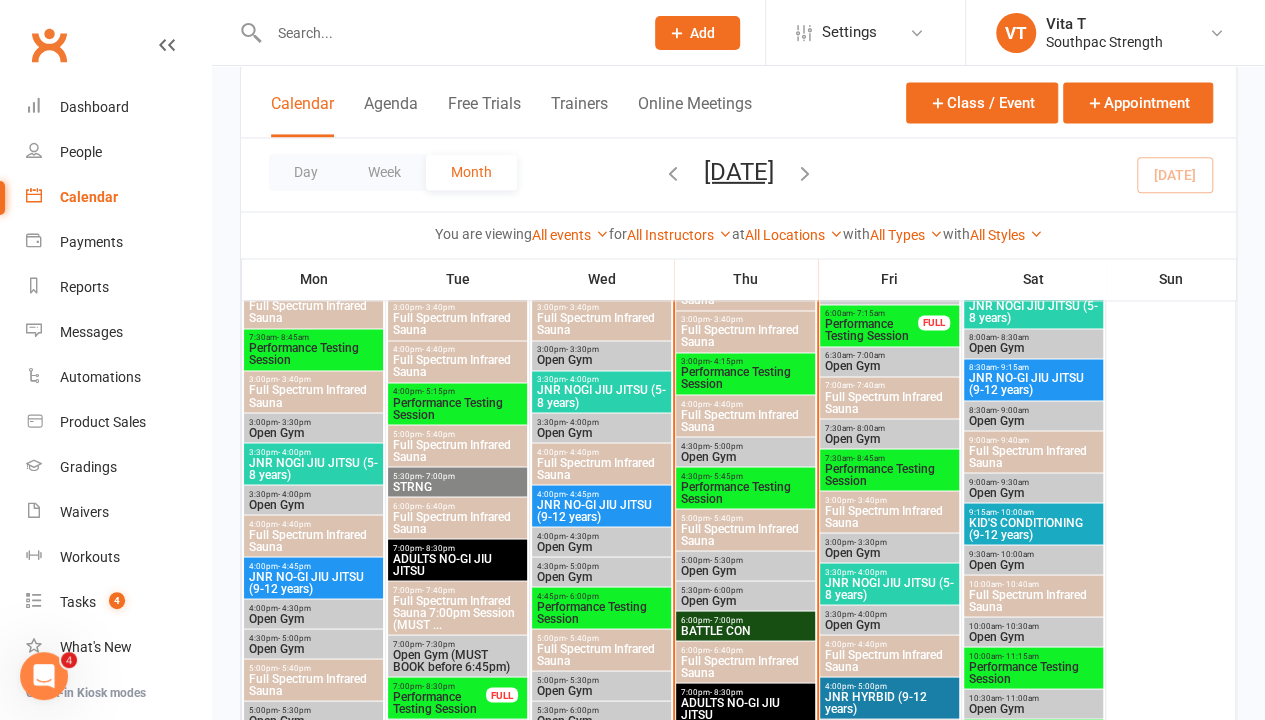 scroll, scrollTop: 1300, scrollLeft: 0, axis: vertical 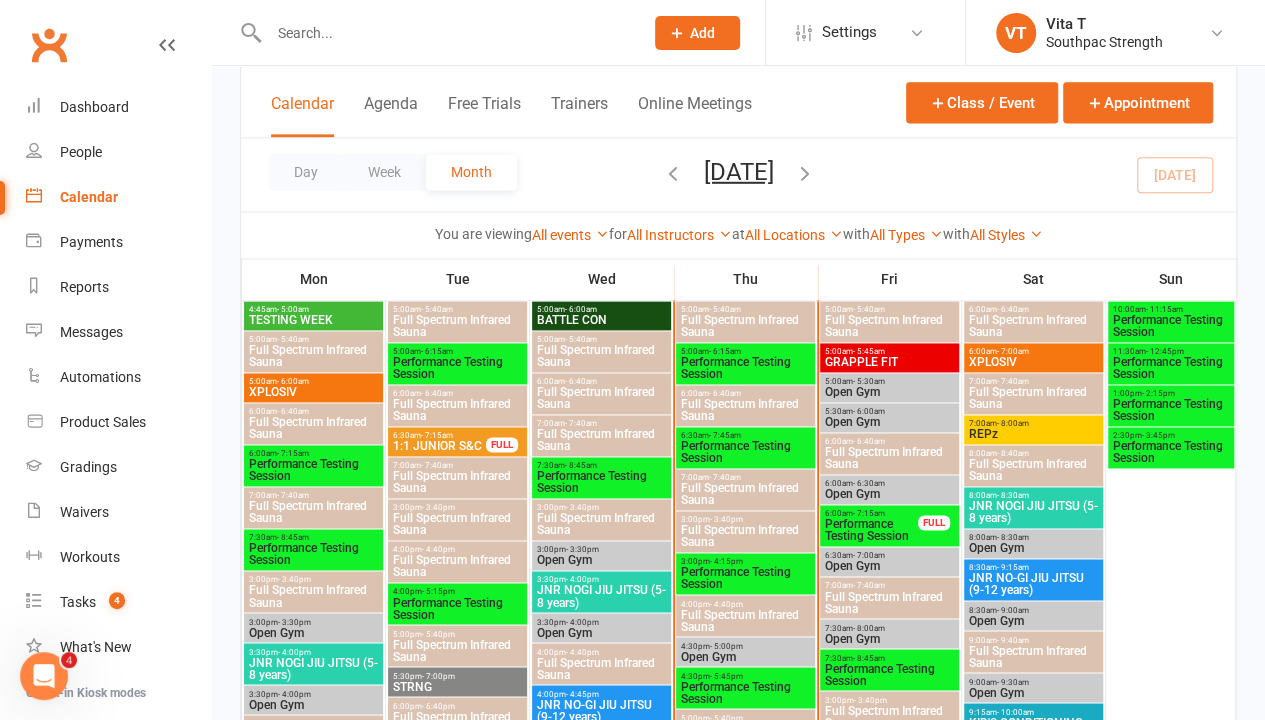 click on "GRAPPLE FIT" at bounding box center [889, 362] 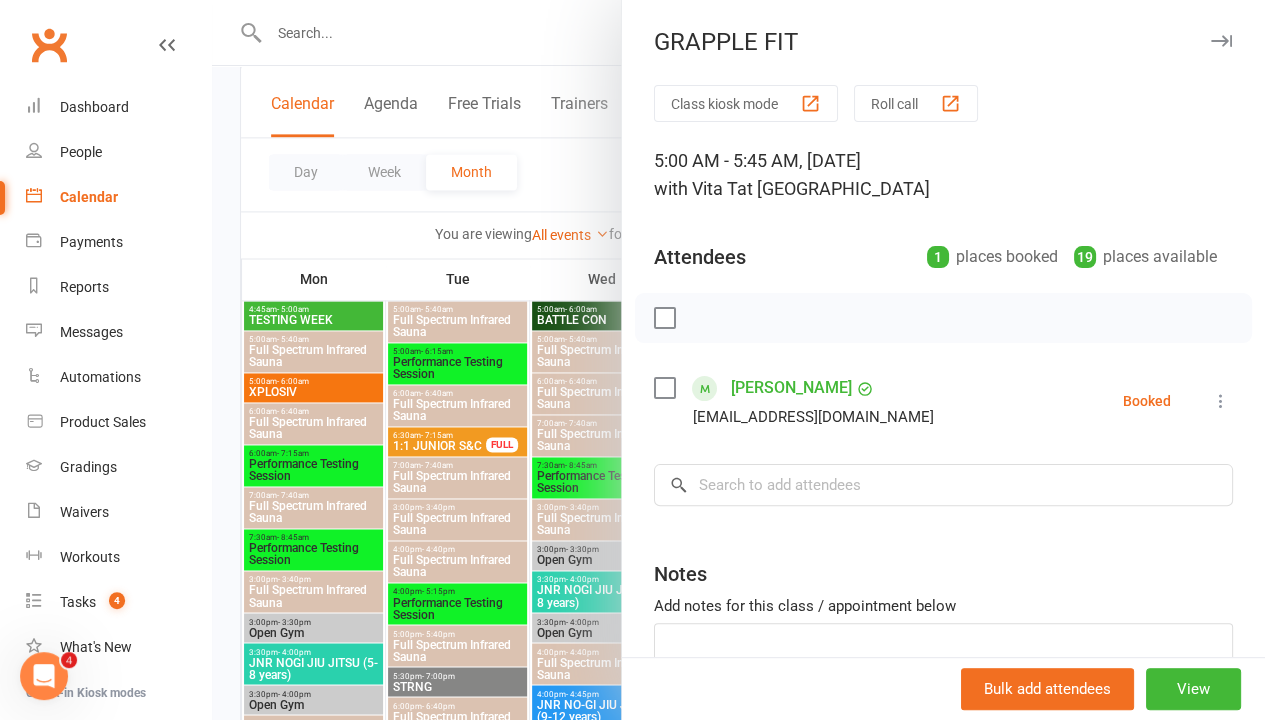 click at bounding box center [738, 360] 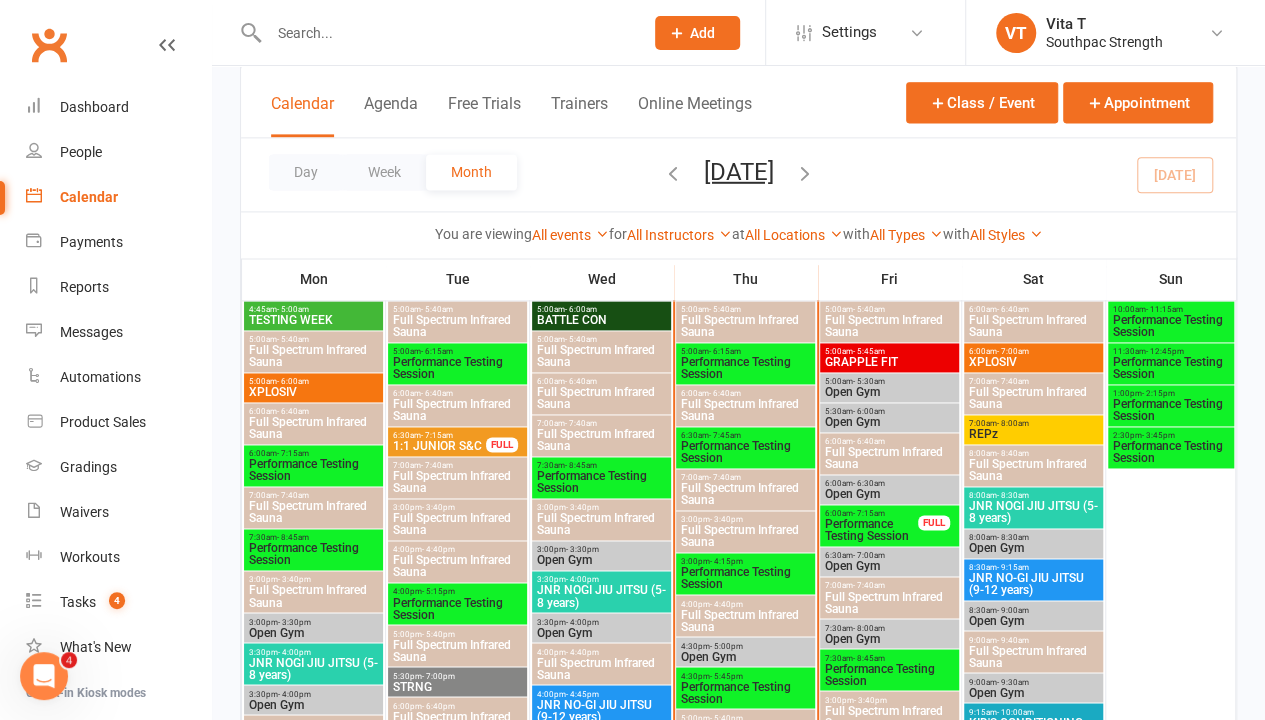 click on "Performance Testing Session" at bounding box center (871, 530) 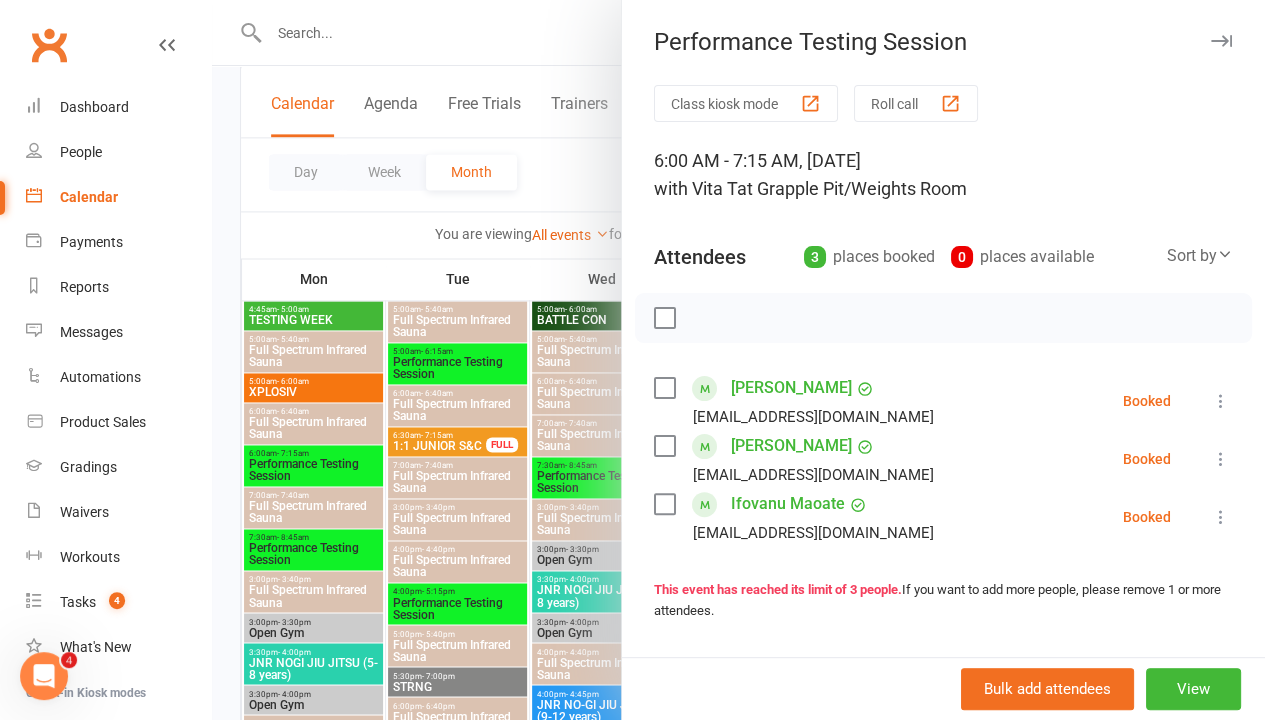 click on "Calendar" at bounding box center (89, 197) 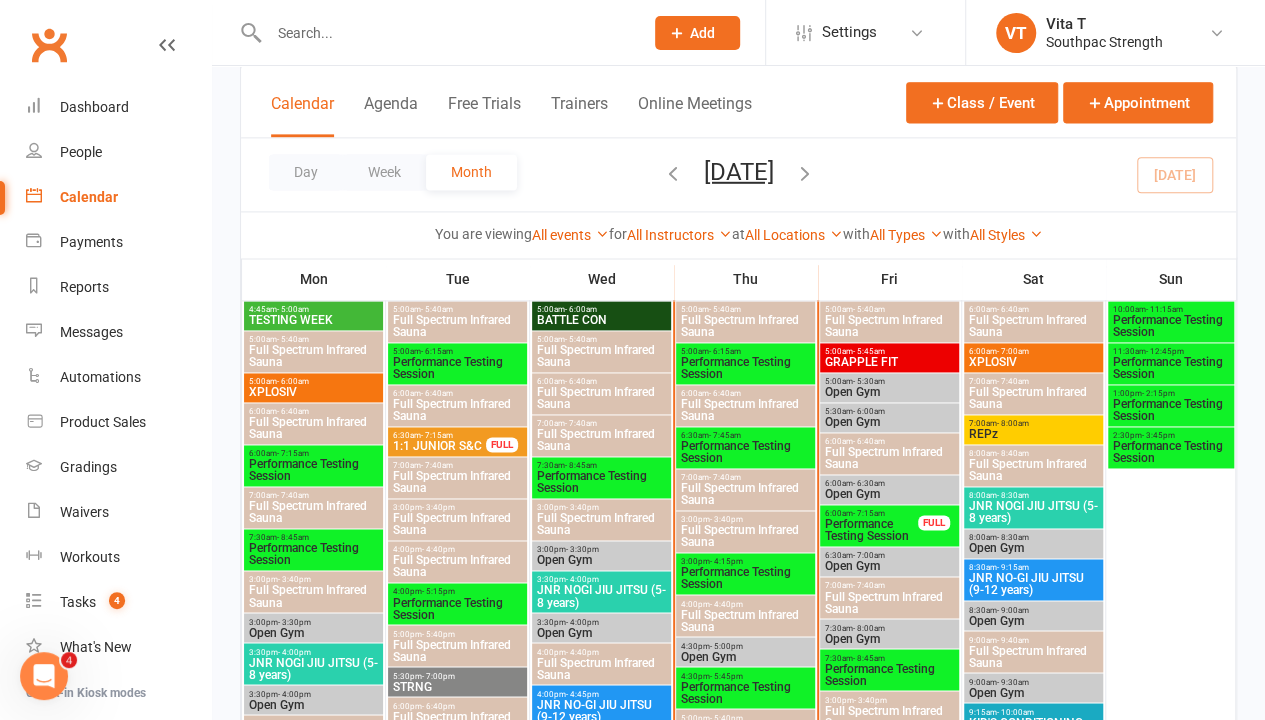 click on "GRAPPLE FIT" at bounding box center [889, 362] 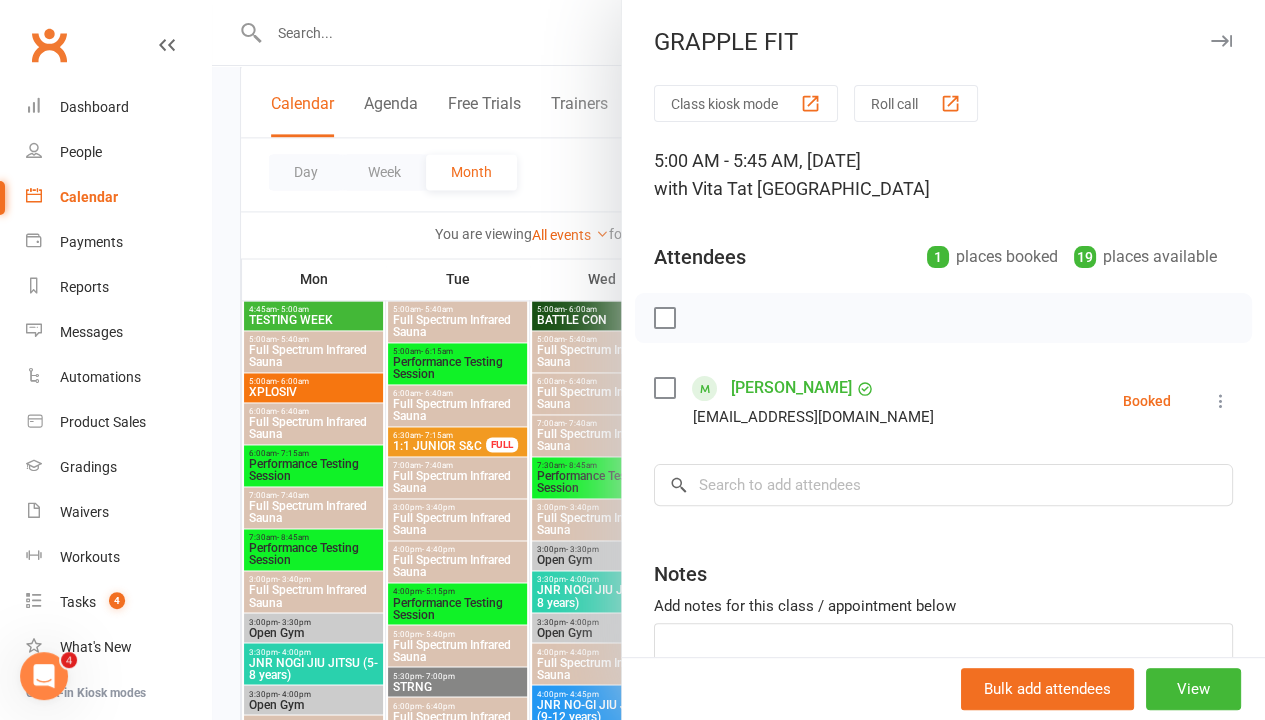 click at bounding box center [738, 360] 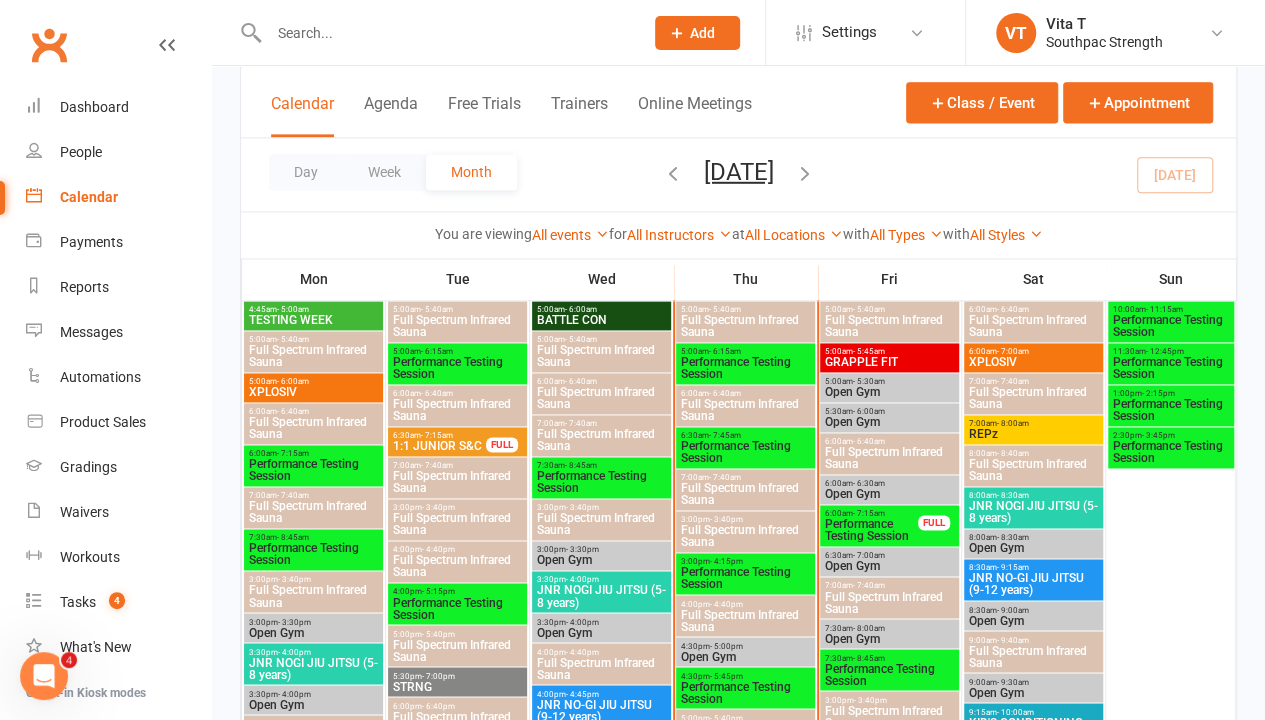 click on "Performance Testing Session" at bounding box center (871, 530) 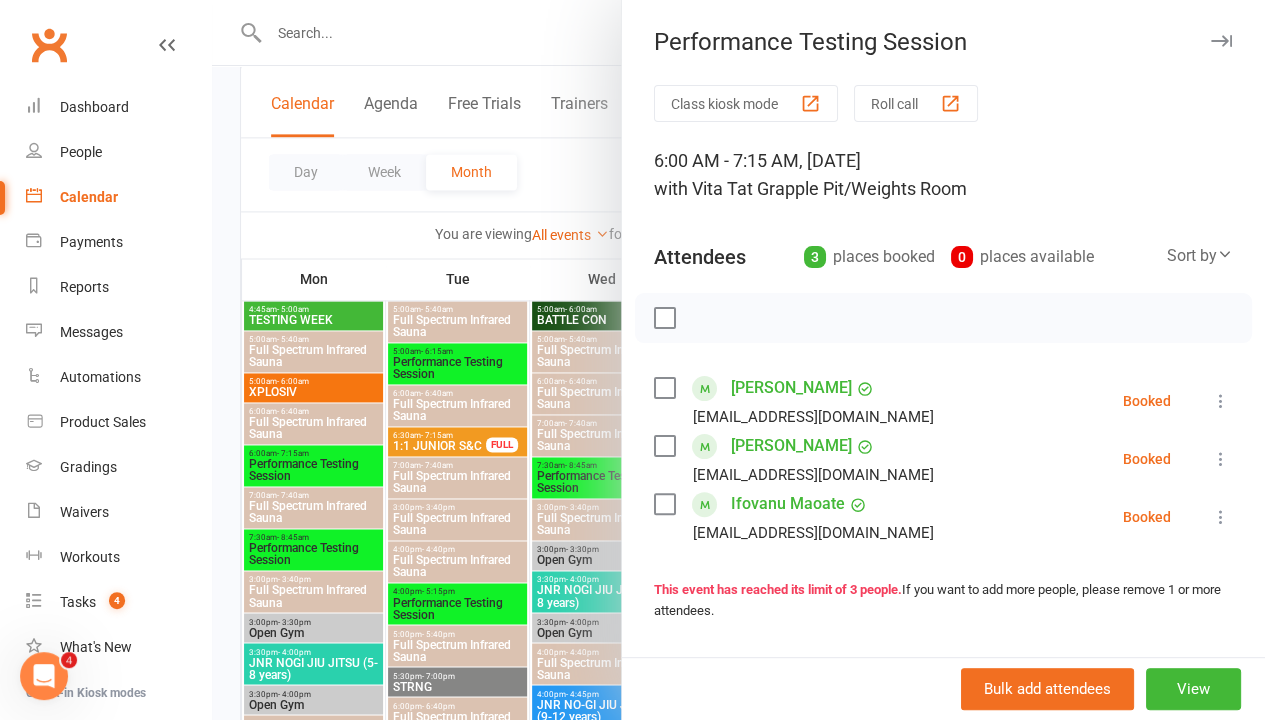 drag, startPoint x: 345, startPoint y: 224, endPoint x: 553, endPoint y: 336, distance: 236.23717 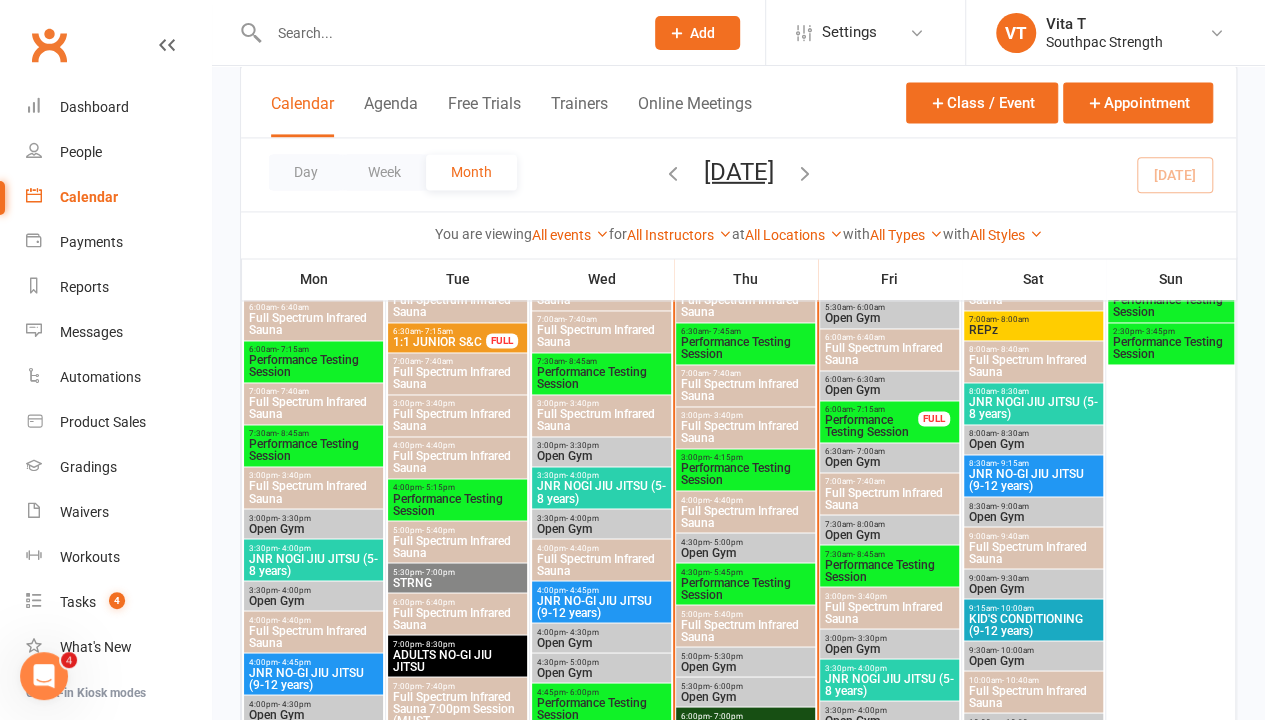 scroll, scrollTop: 1500, scrollLeft: 0, axis: vertical 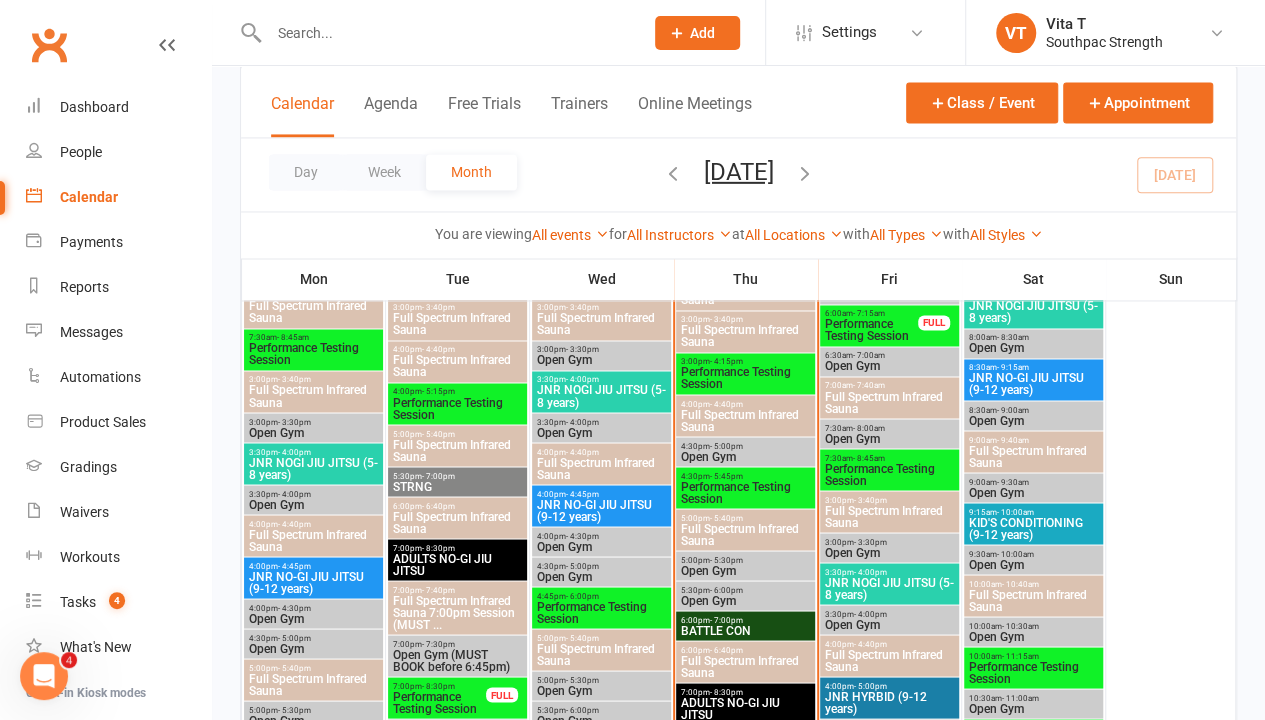 click on "Performance Testing Session" at bounding box center [889, 474] 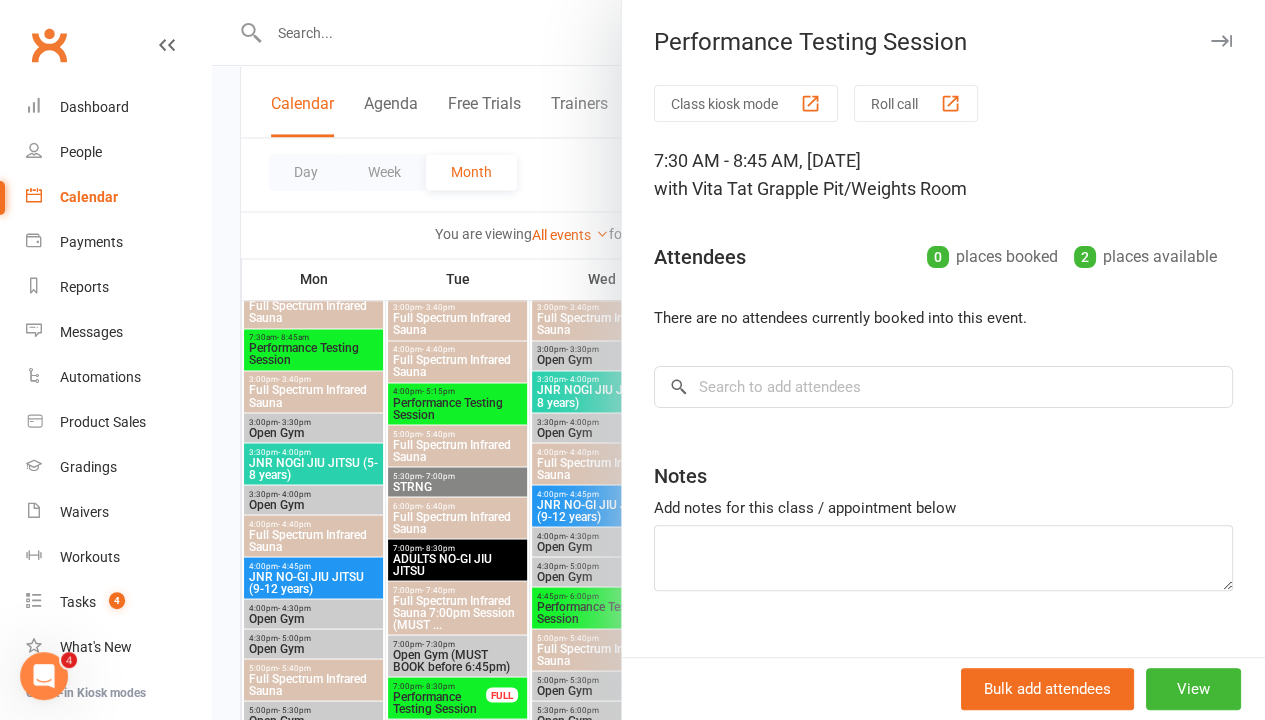 click at bounding box center [738, 360] 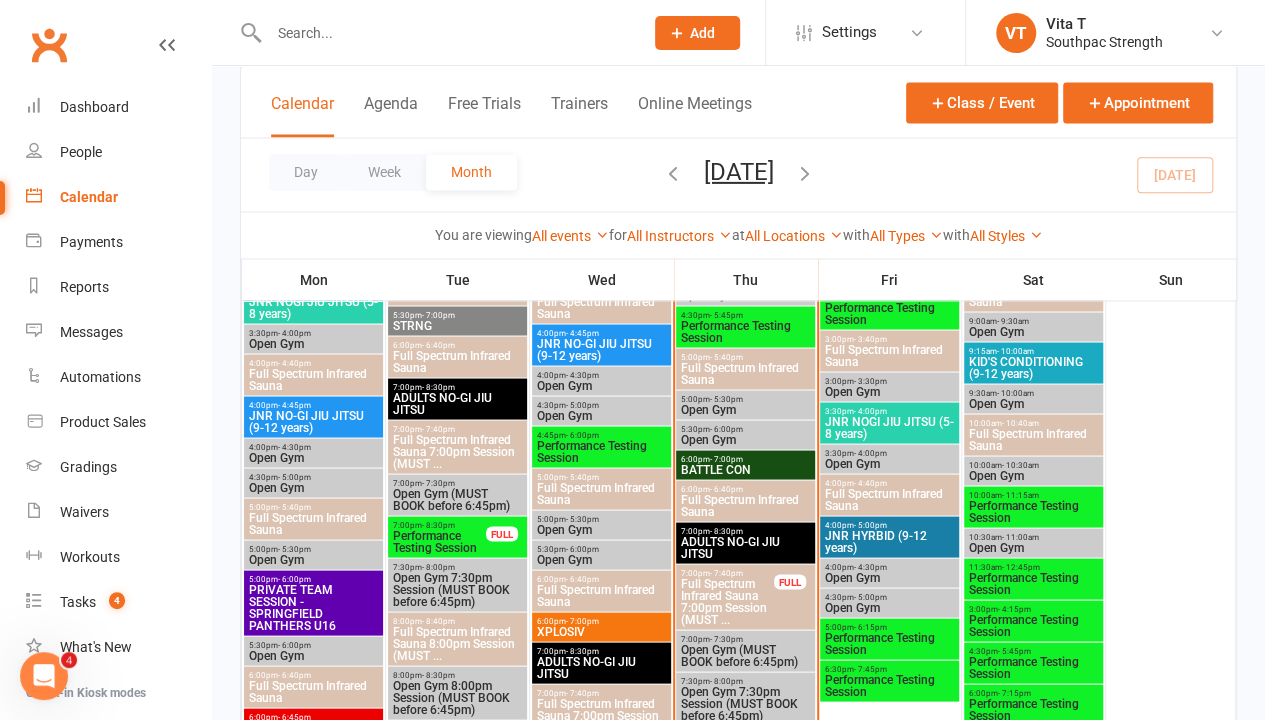 scroll, scrollTop: 1700, scrollLeft: 0, axis: vertical 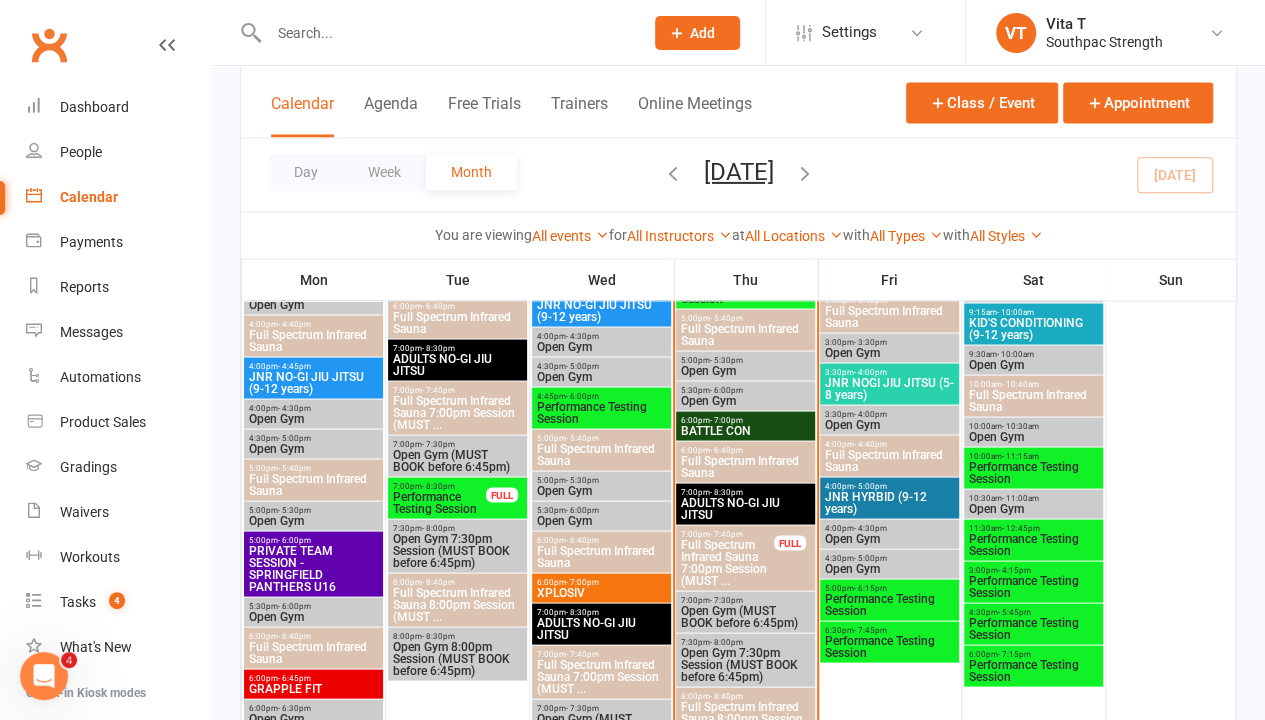 click on "5:00pm  - 6:15pm" at bounding box center (889, 587) 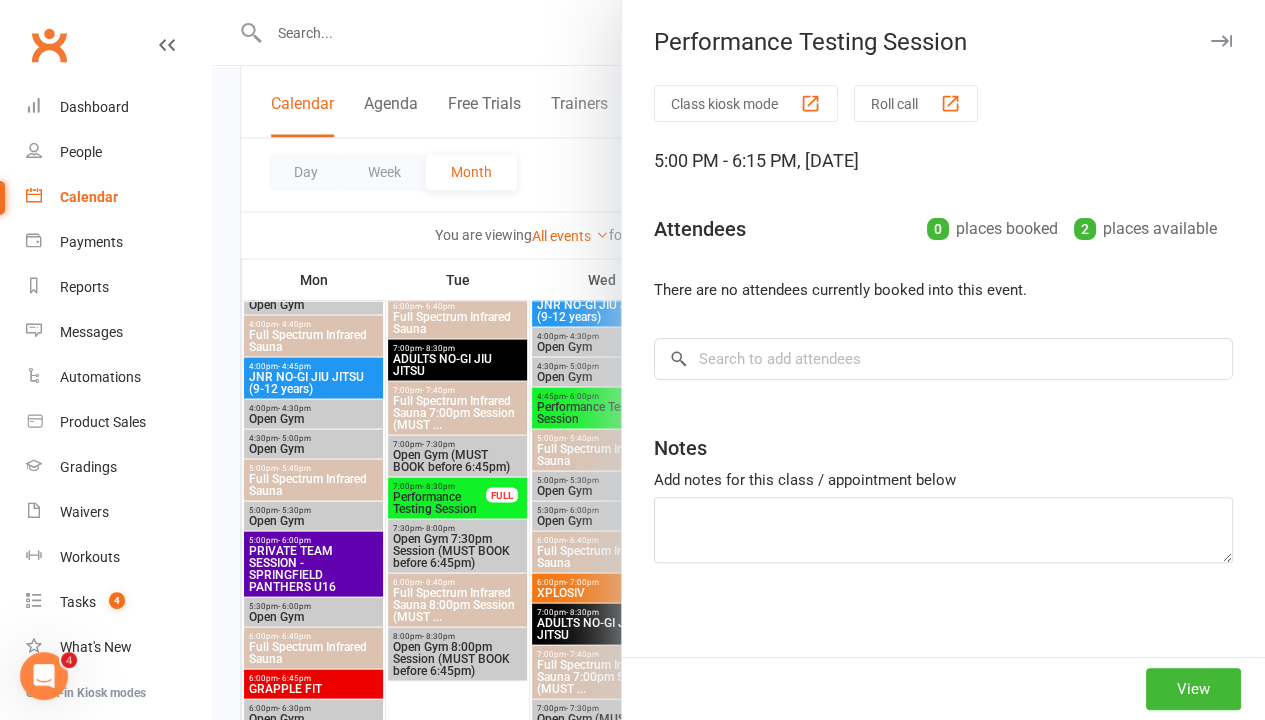 click at bounding box center (738, 360) 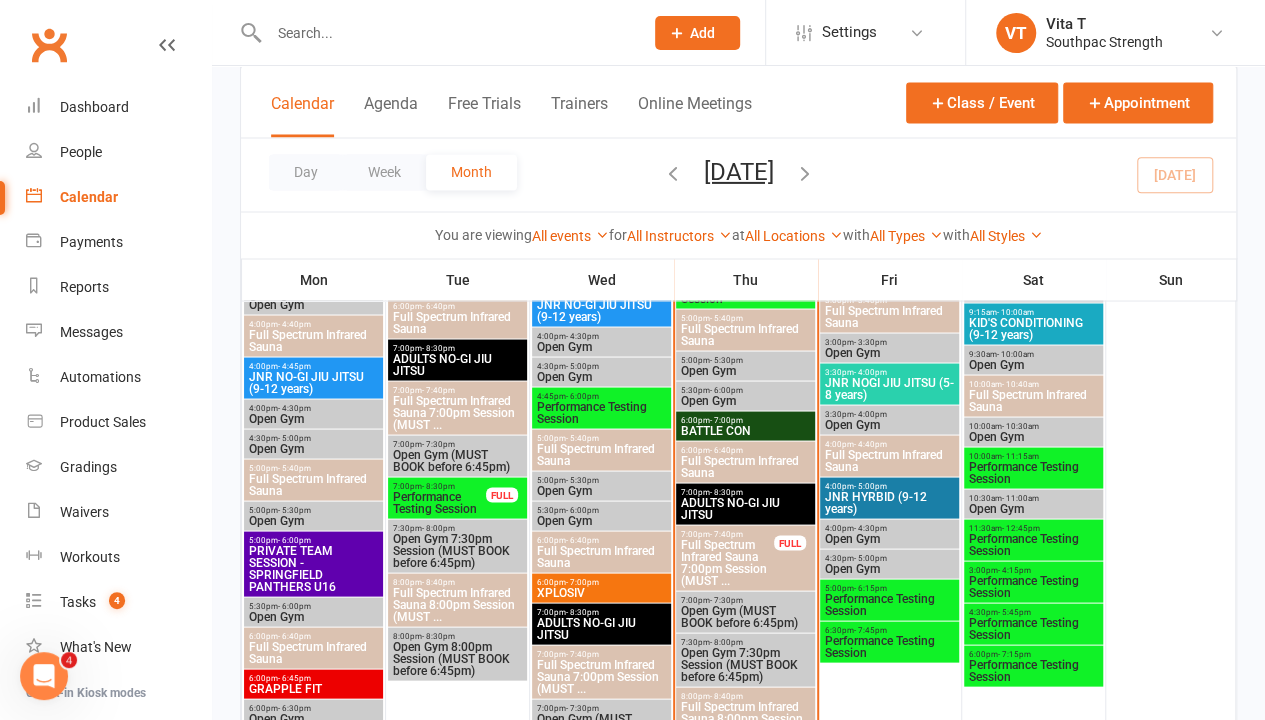 click on "Performance Testing Session" at bounding box center [889, 646] 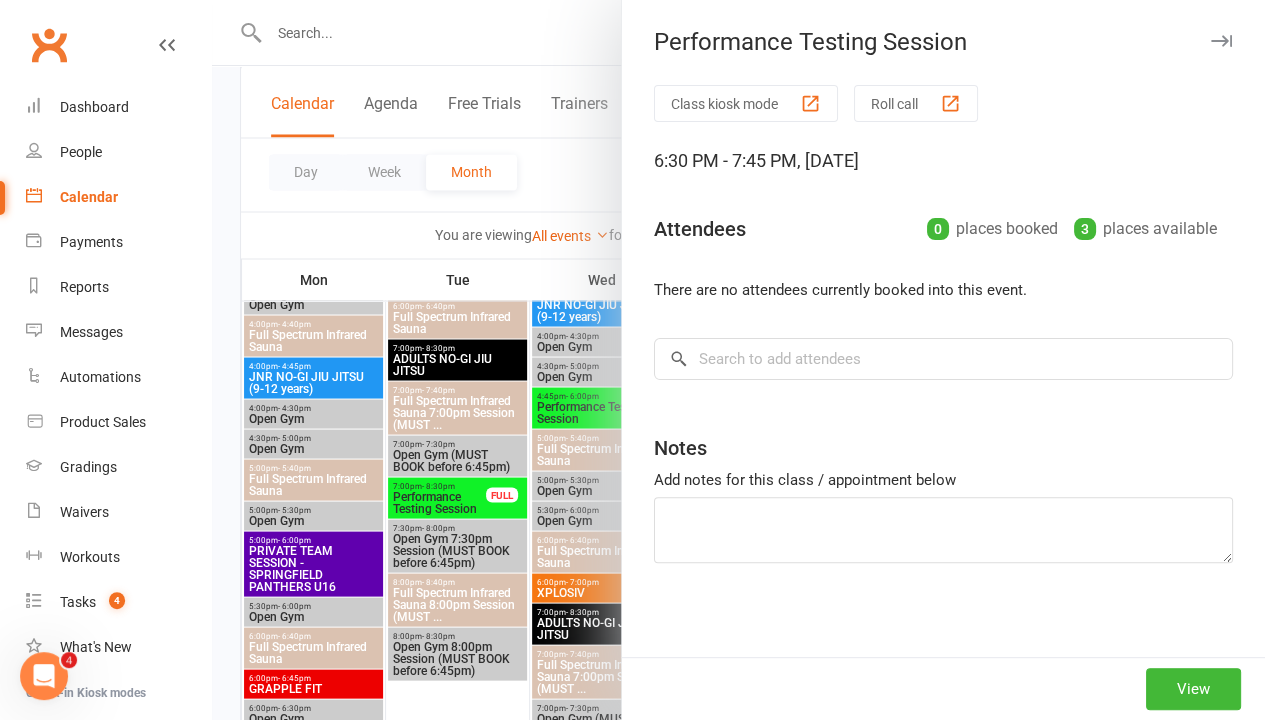drag, startPoint x: 315, startPoint y: 304, endPoint x: 454, endPoint y: 340, distance: 143.58621 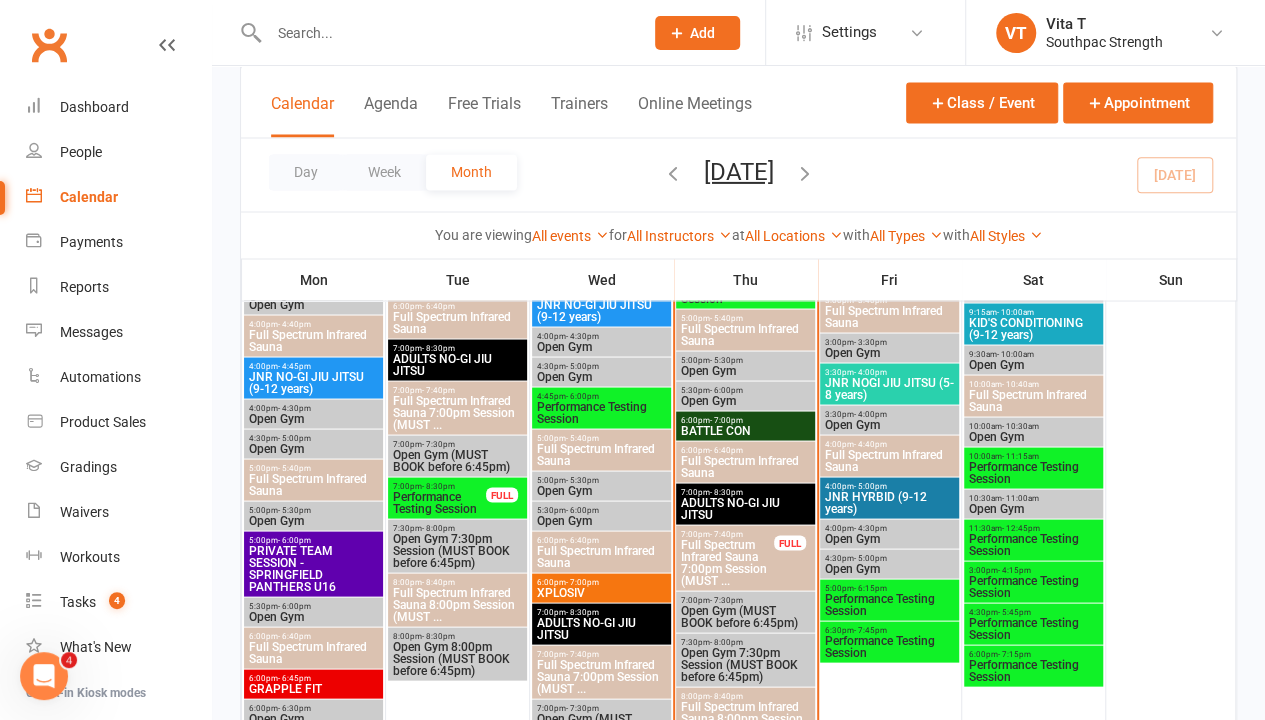 click on "Performance Testing Session" at bounding box center (1033, 472) 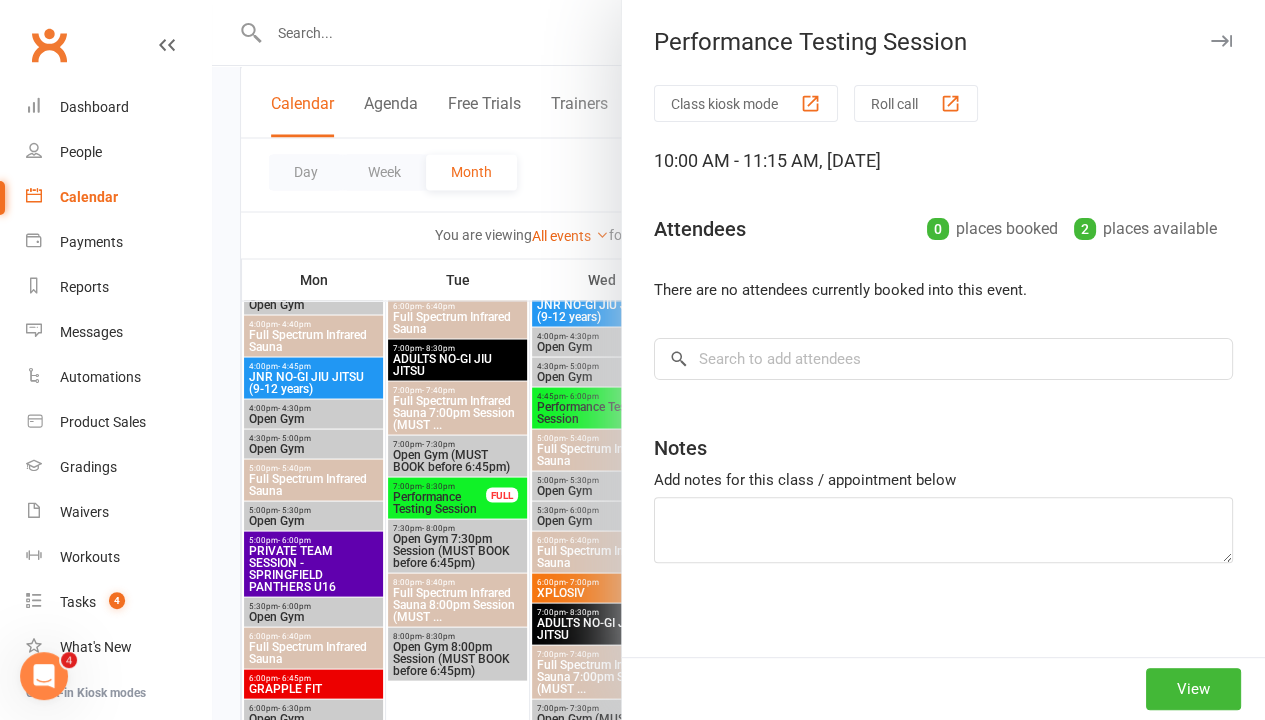 drag, startPoint x: 508, startPoint y: 359, endPoint x: 797, endPoint y: 452, distance: 303.59512 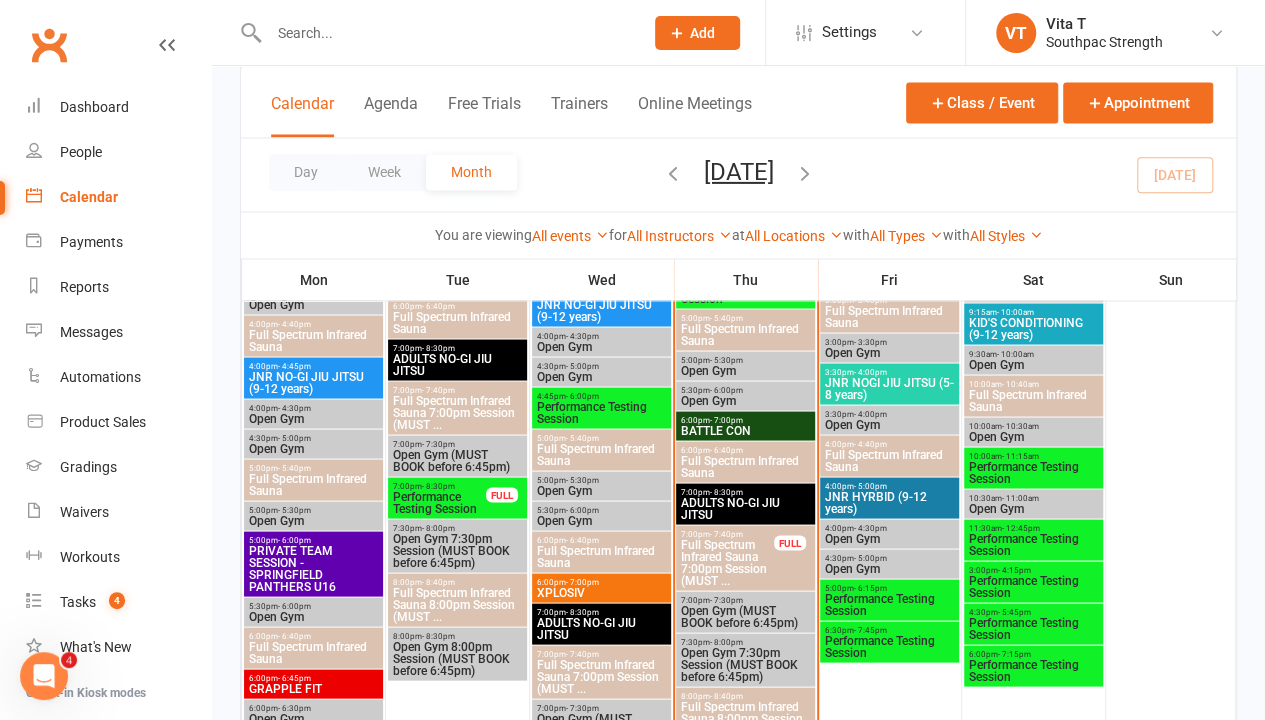 click on "Performance Testing Session" at bounding box center [1033, 544] 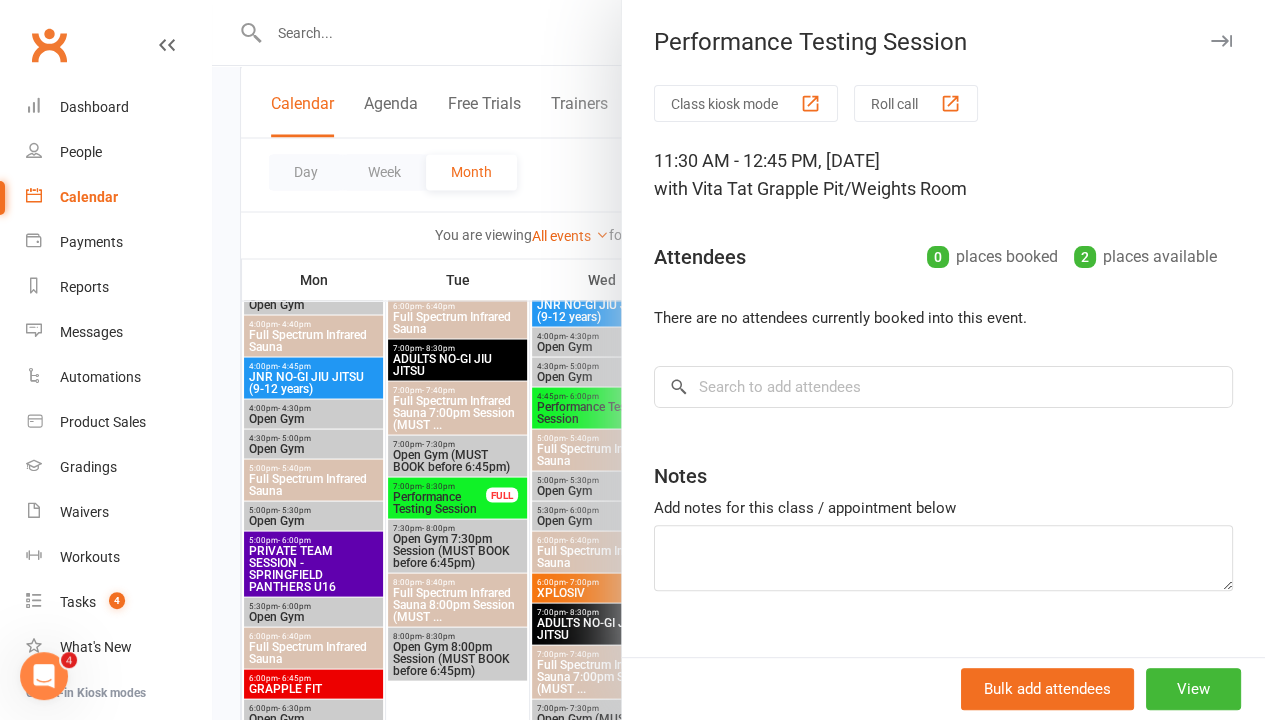 click at bounding box center [738, 360] 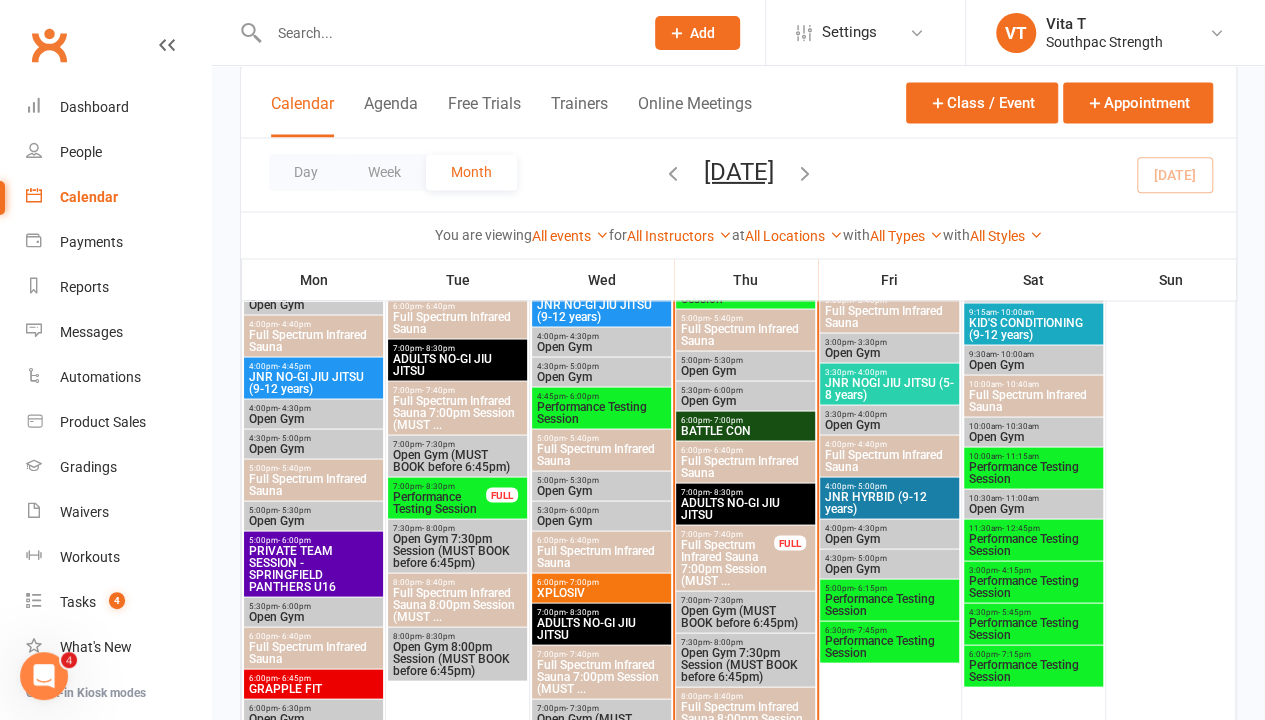 click on "- 4:15pm" at bounding box center [1014, 569] 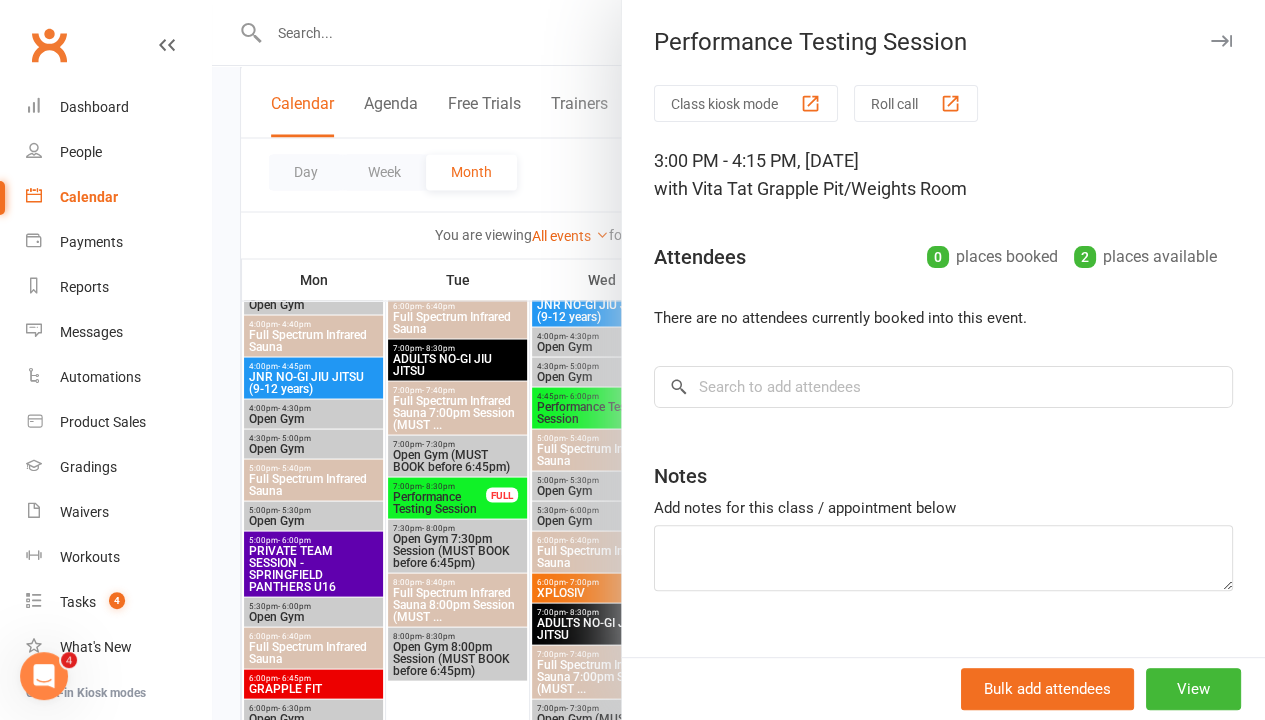 drag, startPoint x: 452, startPoint y: 464, endPoint x: 677, endPoint y: 520, distance: 231.86418 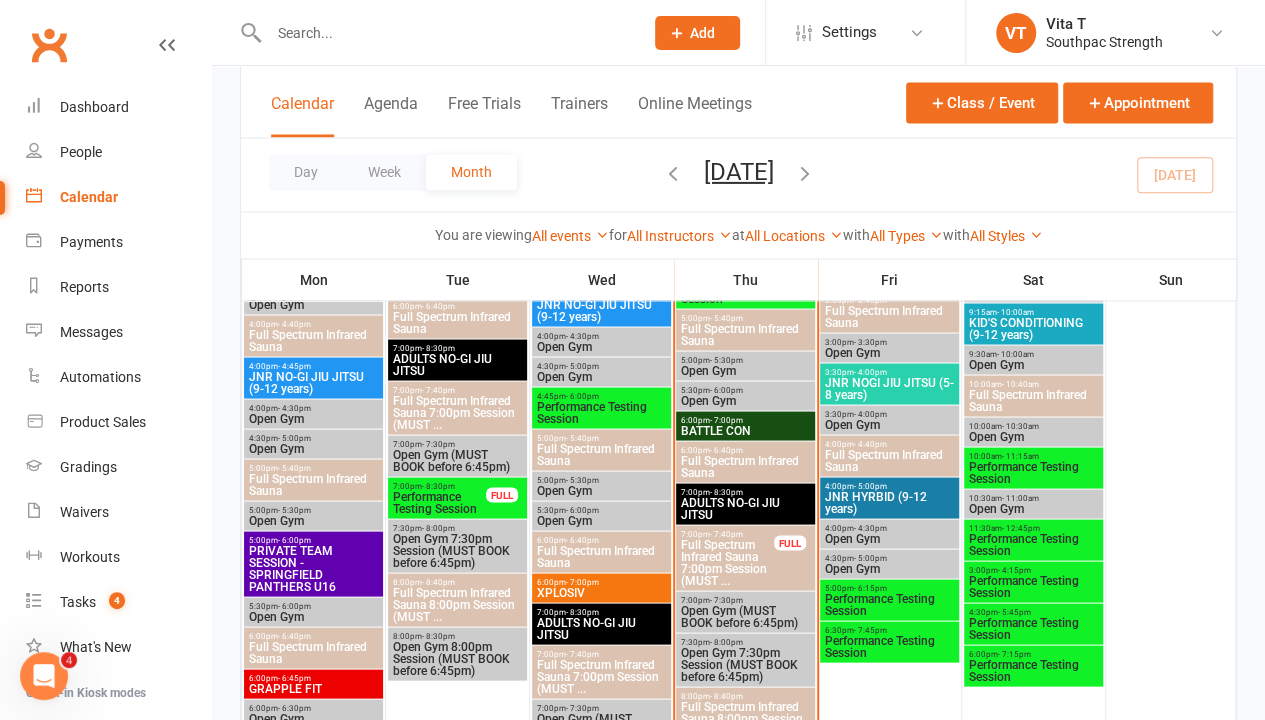 click on "Performance Testing Session" at bounding box center [1033, 628] 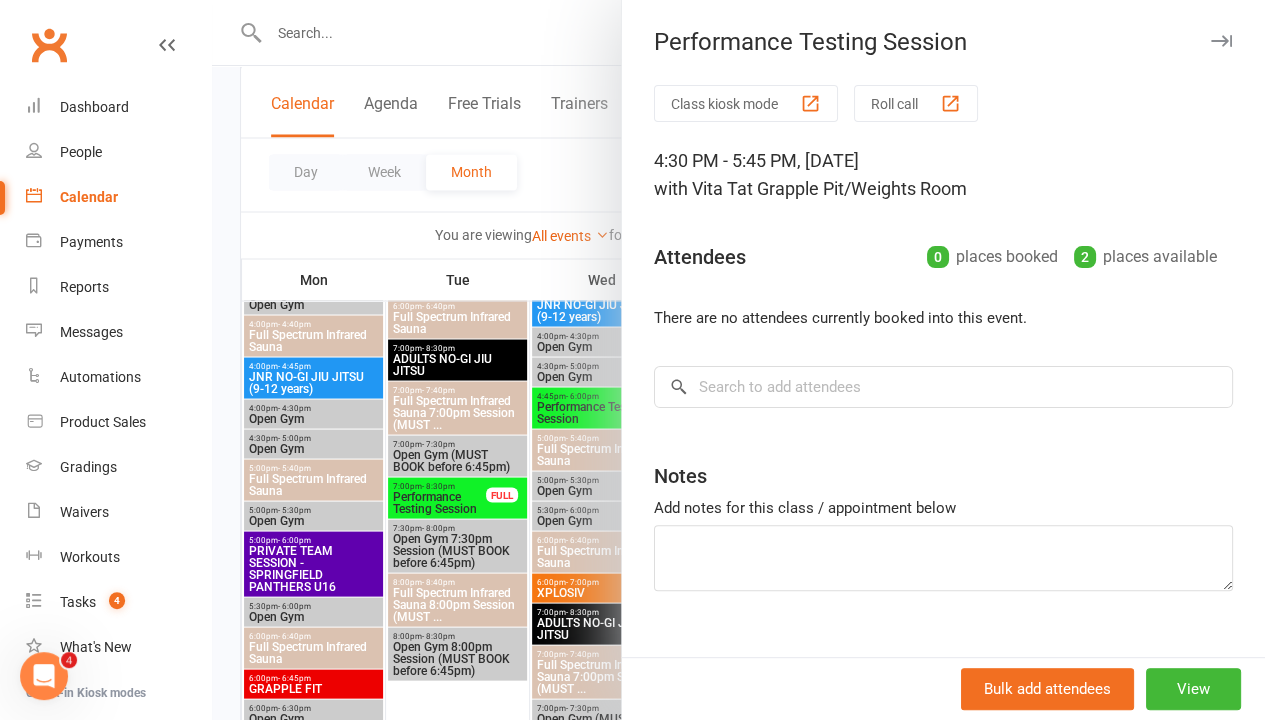 drag, startPoint x: 382, startPoint y: 490, endPoint x: 471, endPoint y: 504, distance: 90.0944 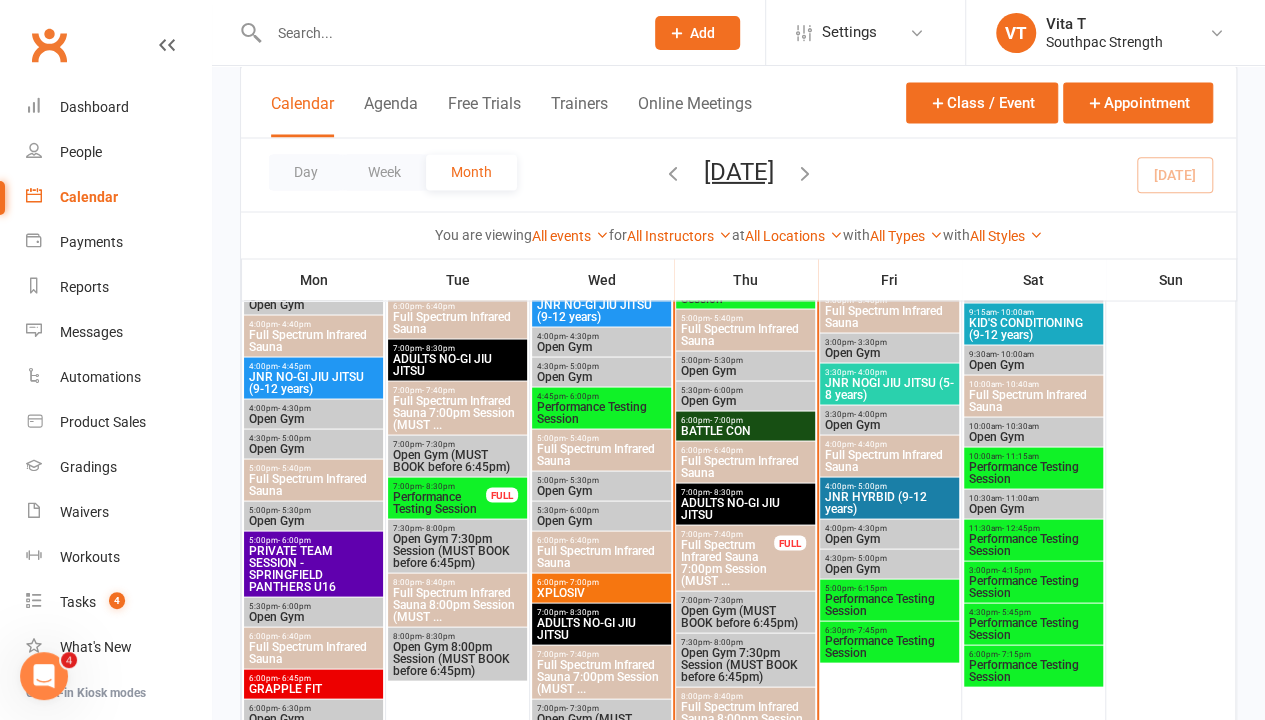 click on "Performance Testing Session" at bounding box center [1033, 670] 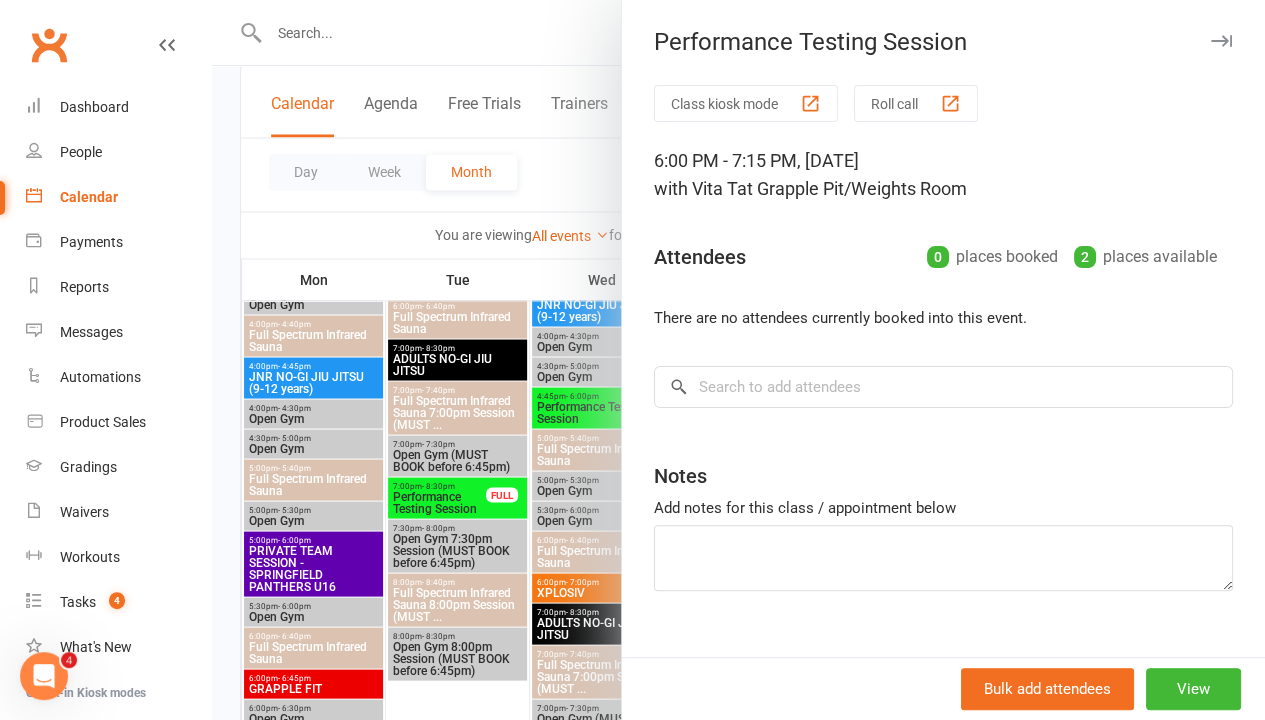 drag, startPoint x: 360, startPoint y: 506, endPoint x: 685, endPoint y: 508, distance: 325.00616 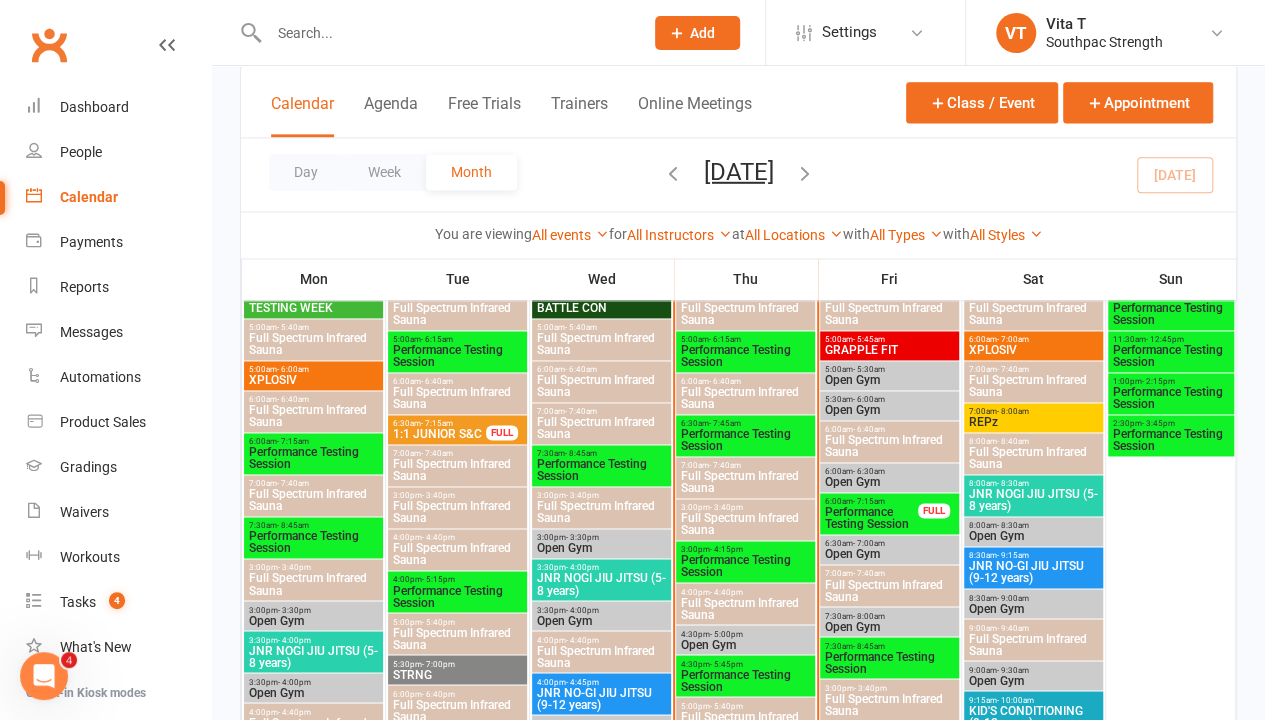 scroll, scrollTop: 1200, scrollLeft: 0, axis: vertical 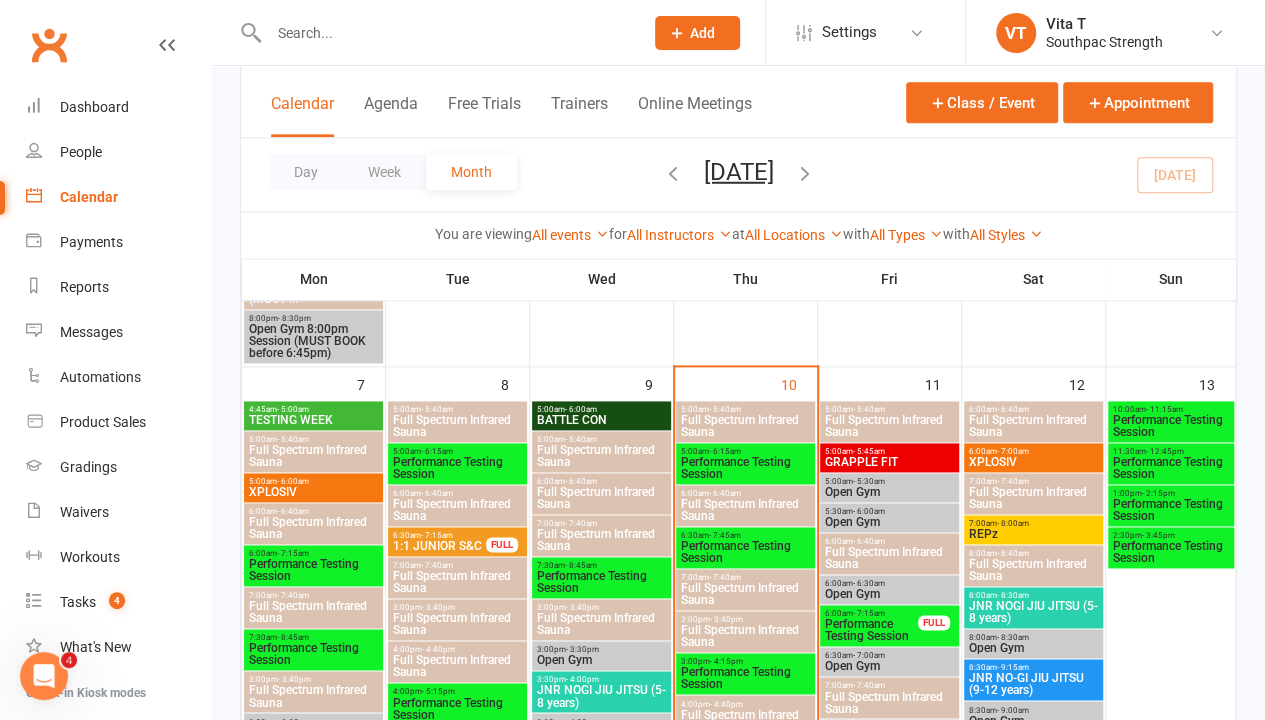 click on "Performance Testing Session" at bounding box center (1171, 426) 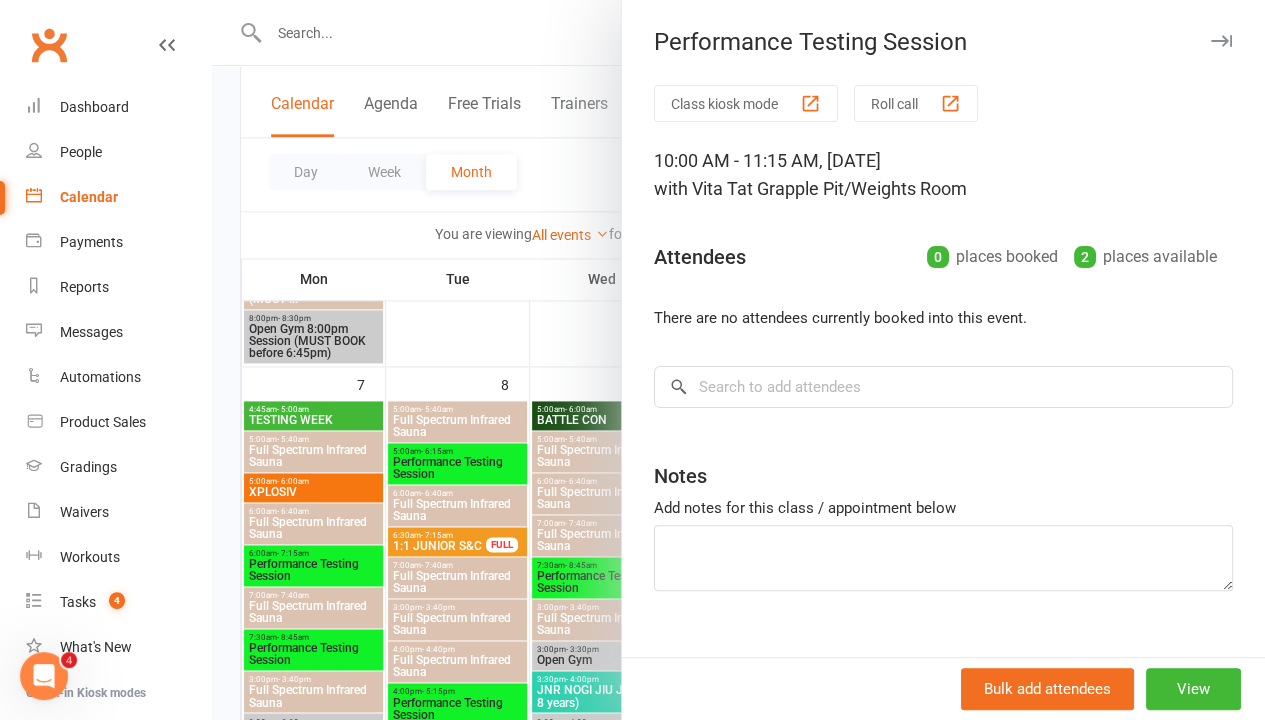 drag, startPoint x: 560, startPoint y: 318, endPoint x: 957, endPoint y: 390, distance: 403.47614 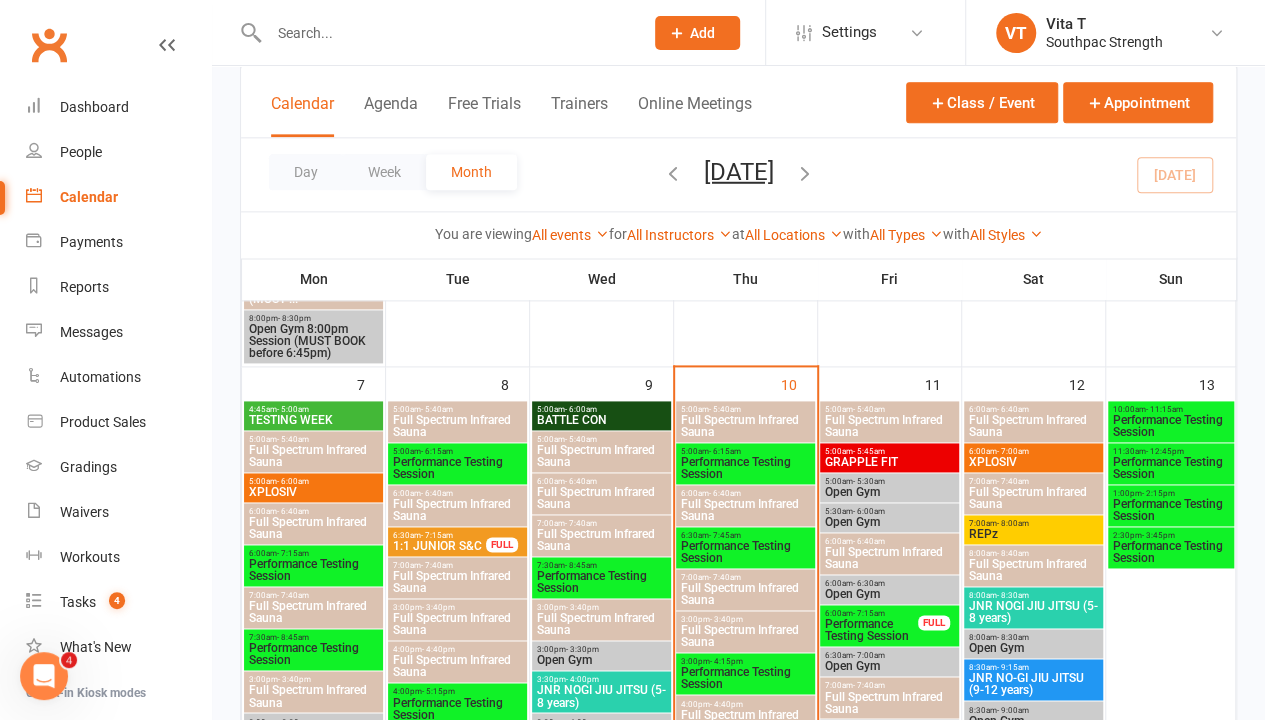 click on "Class kiosk mode Member self check-in Roll call kiosk mode Staff check-in for members General attendance kiosk mode Great for the front desk Kiosk modes:  General attendance  General attendance Class Roll call
Calendar Agenda Free Trials Trainers Online Meetings
Class / Event  Appointment Day Week Month [DATE]
[DATE]
Sun Mon Tue Wed Thu Fri Sat
29
30
01
02
03
04
05
06
07
08
09
10
11
12
13
14
15
16
17
18
19
20
21
22 23" at bounding box center (738, 464) 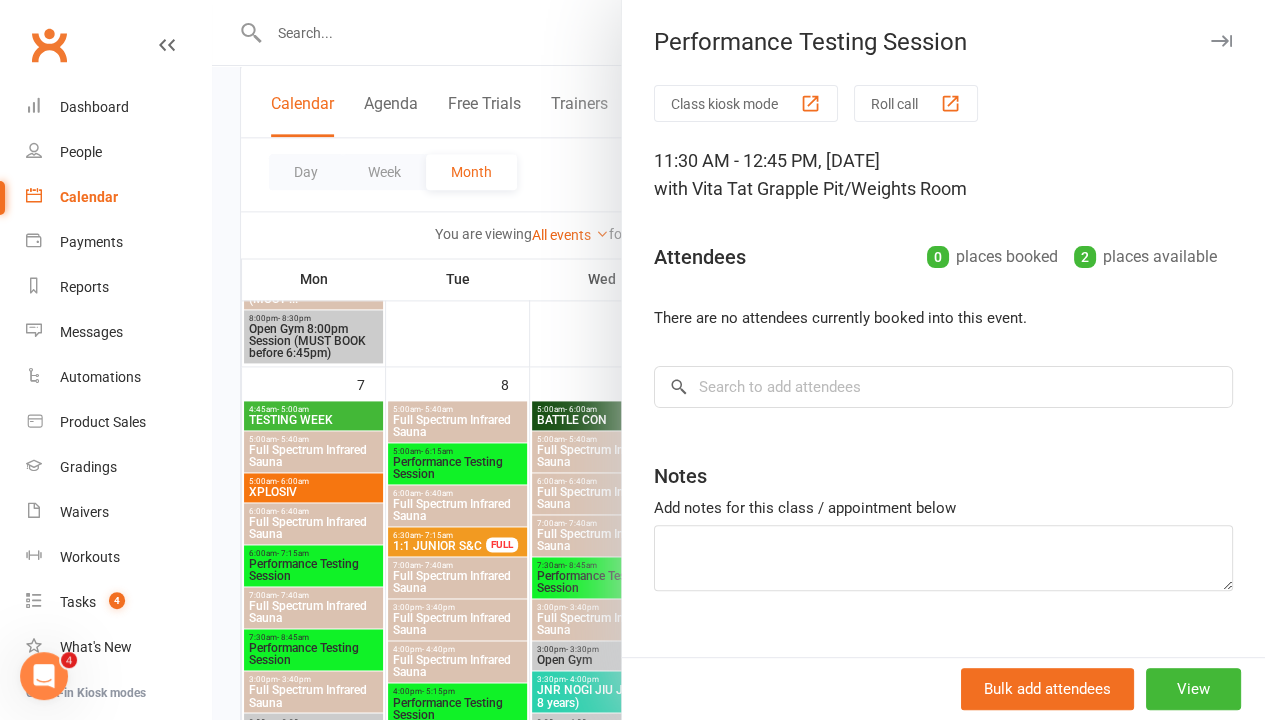 drag, startPoint x: 579, startPoint y: 360, endPoint x: 688, endPoint y: 364, distance: 109.07337 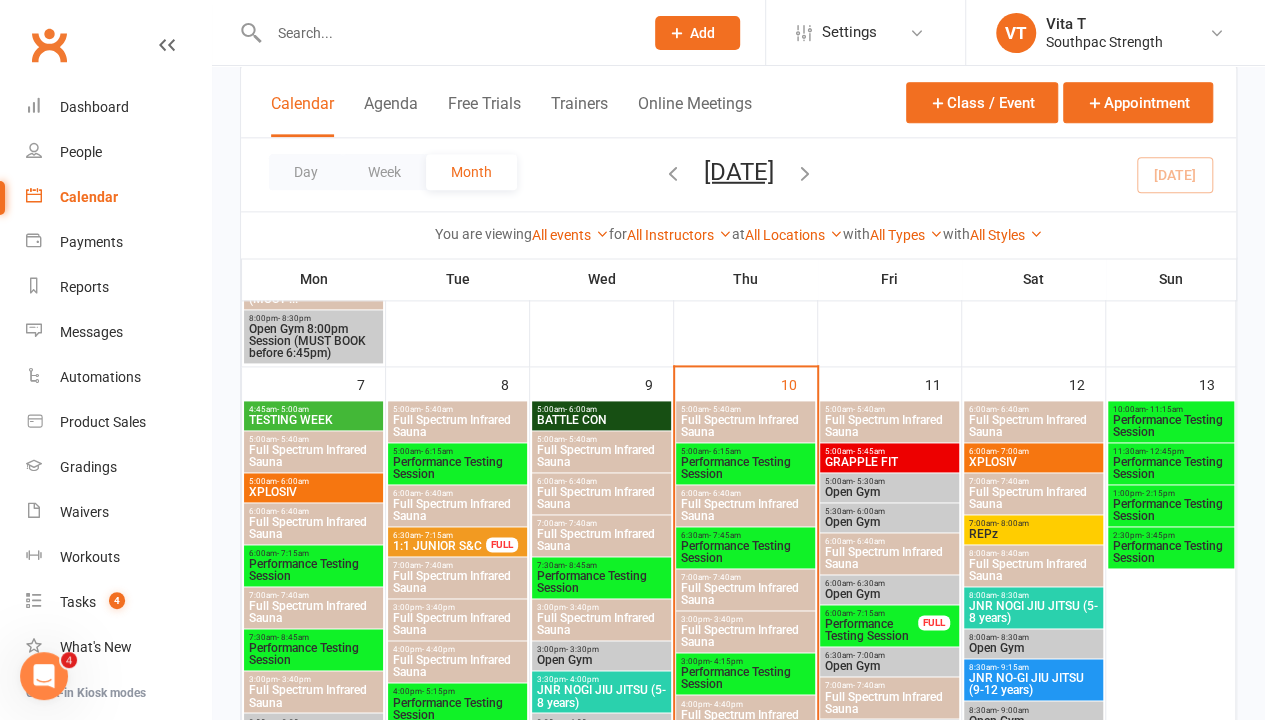 click on "Performance Testing Session" at bounding box center (1171, 510) 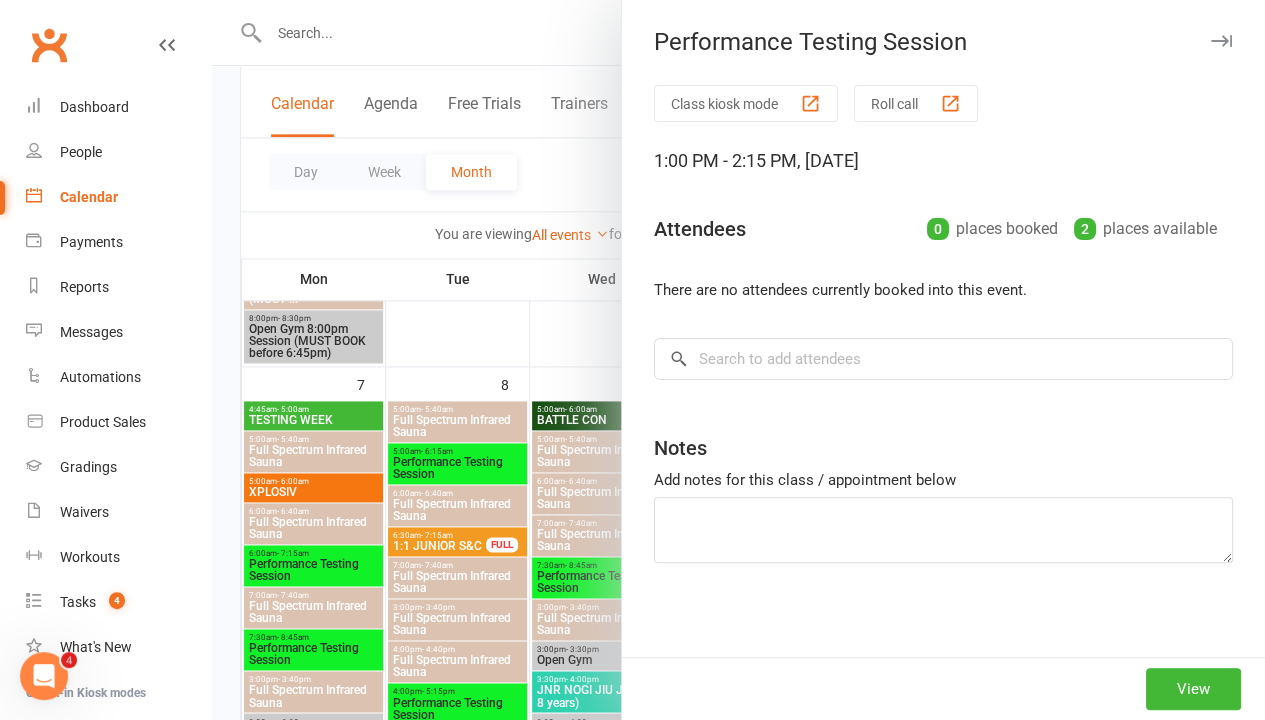drag, startPoint x: 456, startPoint y: 382, endPoint x: 511, endPoint y: 390, distance: 55.578773 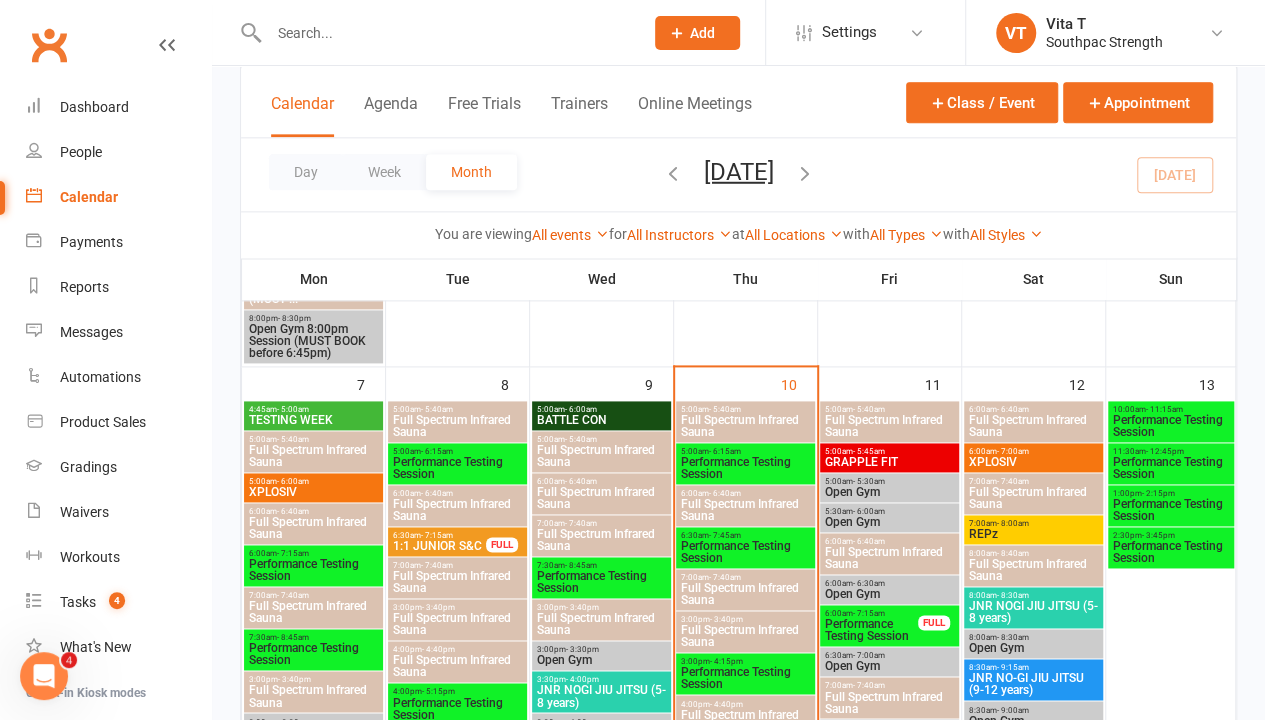 click on "- 3:45pm" at bounding box center [1158, 535] 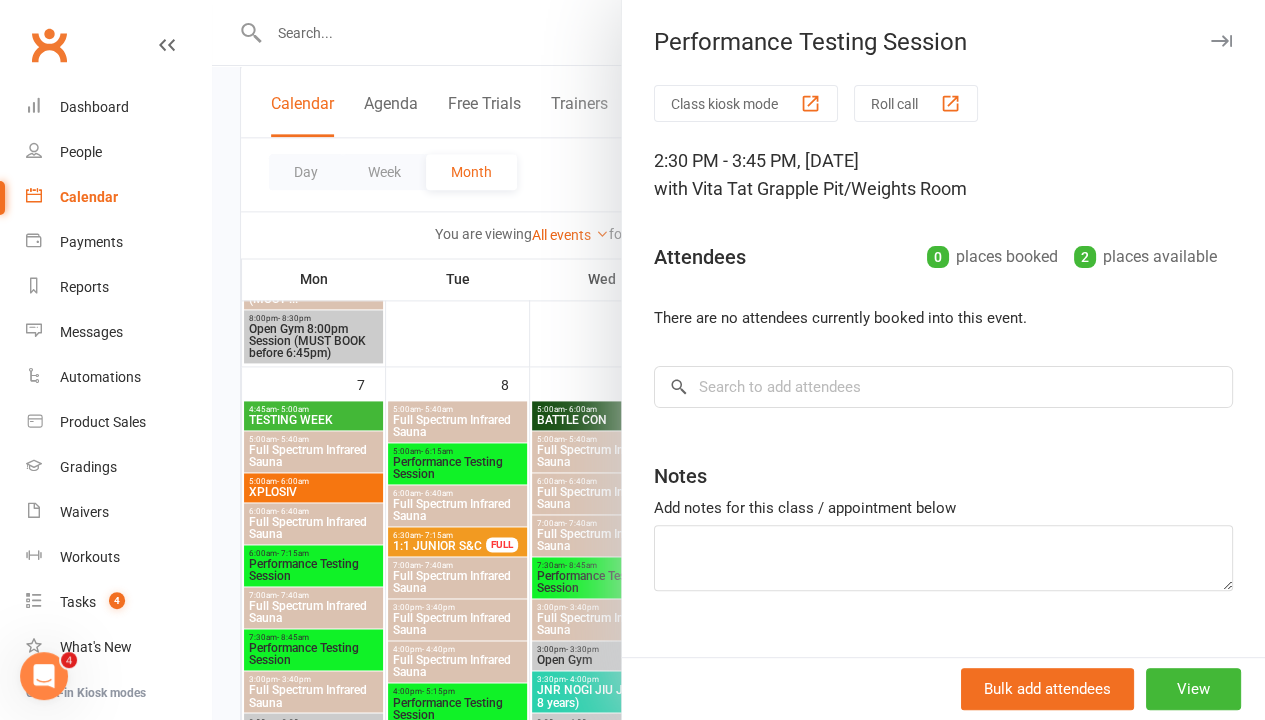 click at bounding box center [738, 360] 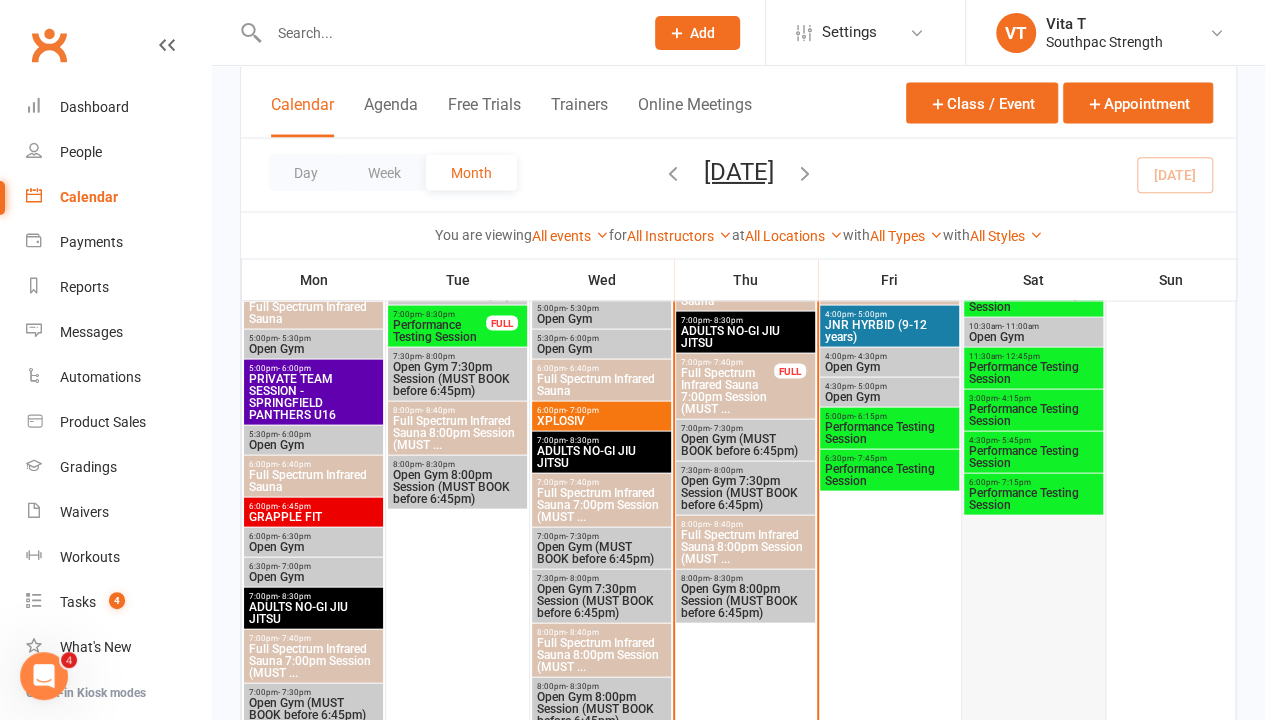 scroll, scrollTop: 2200, scrollLeft: 0, axis: vertical 